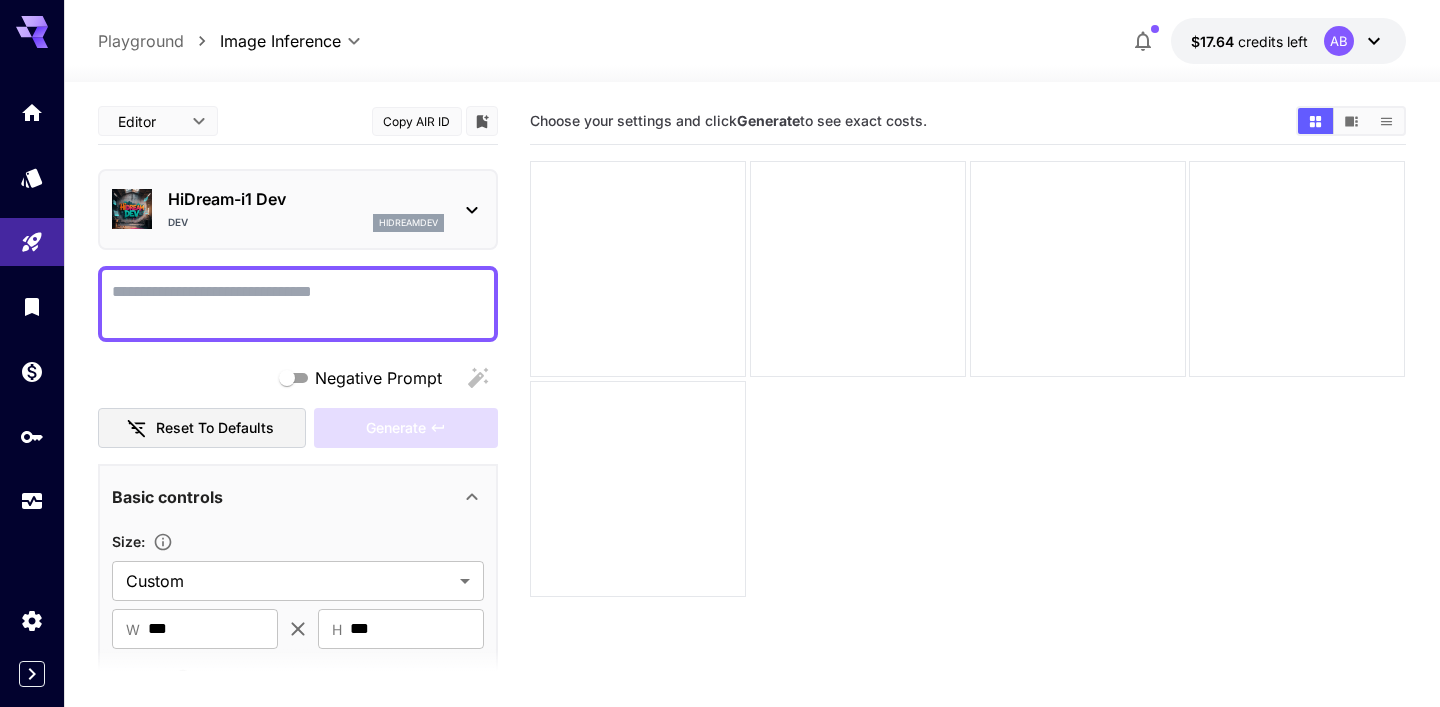 scroll, scrollTop: 0, scrollLeft: 0, axis: both 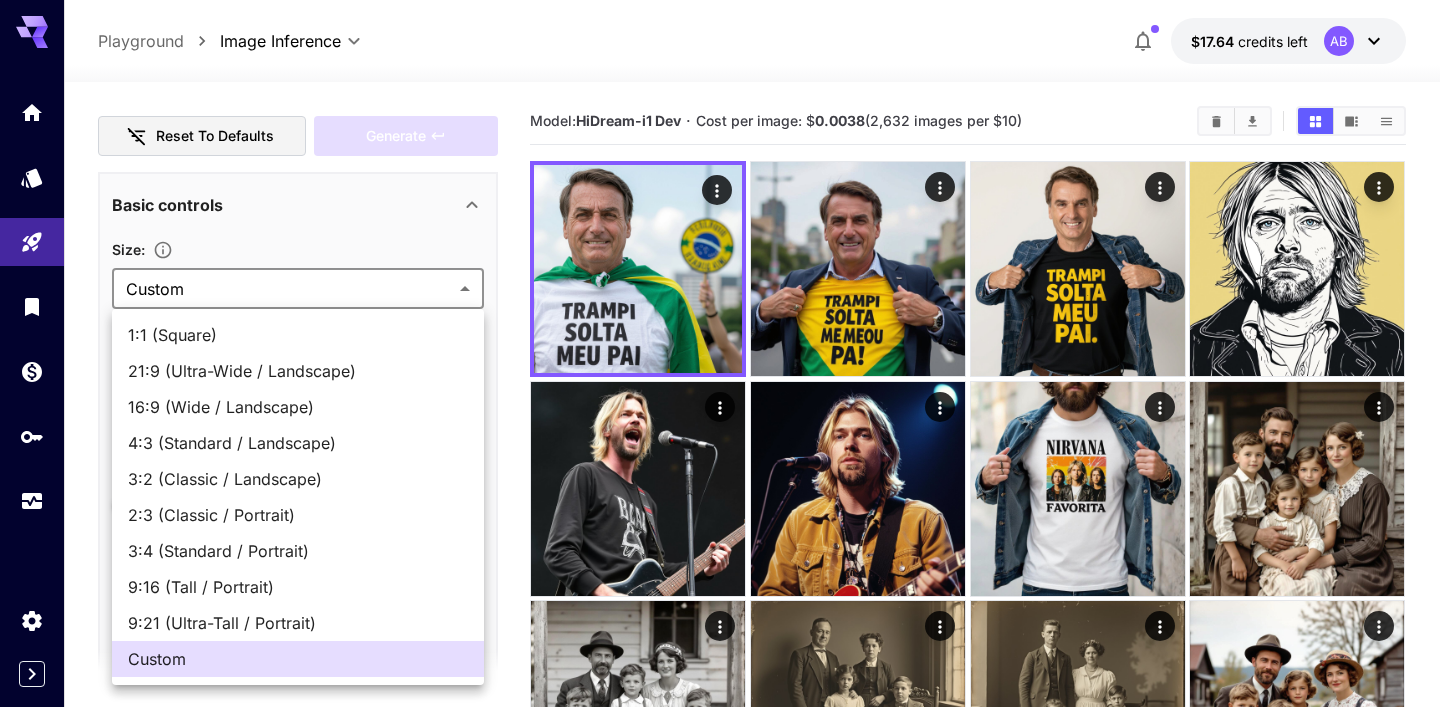 click on "**********" at bounding box center [720, 2634] 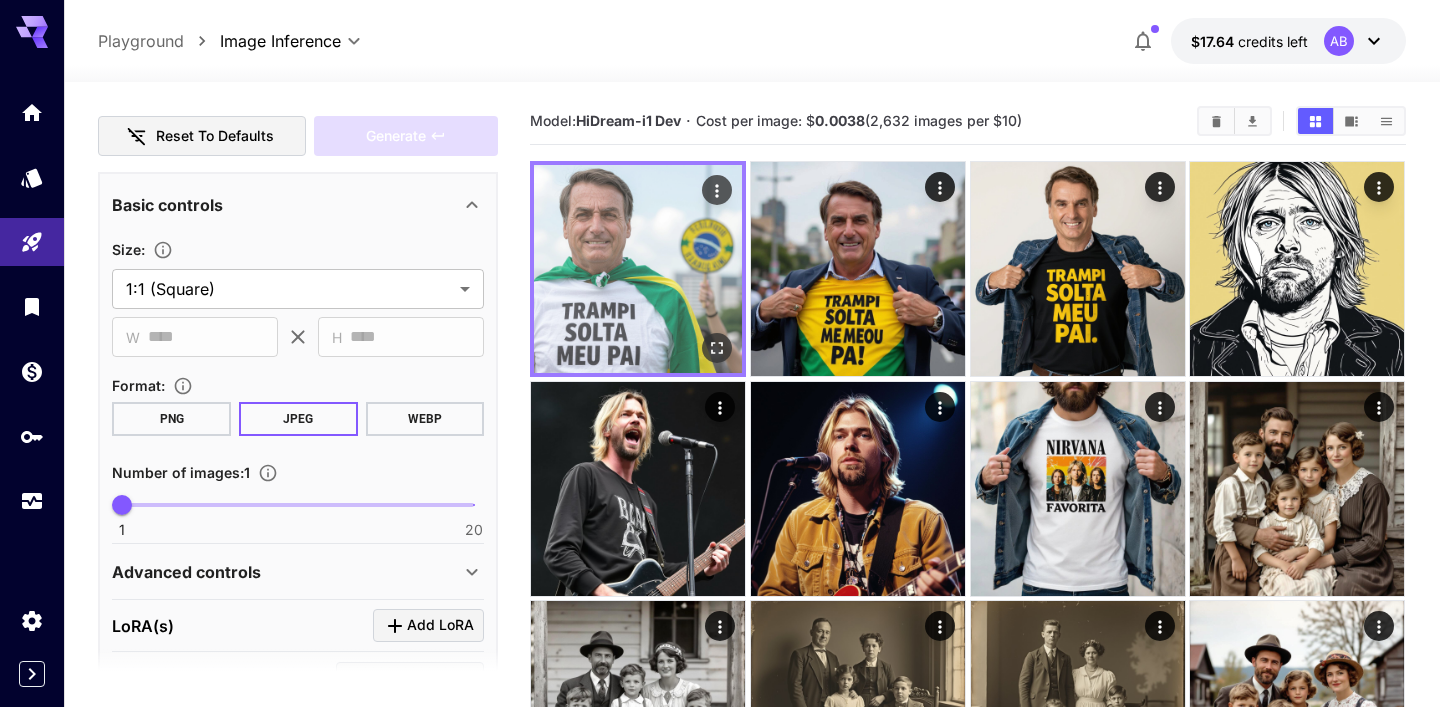 click at bounding box center (638, 269) 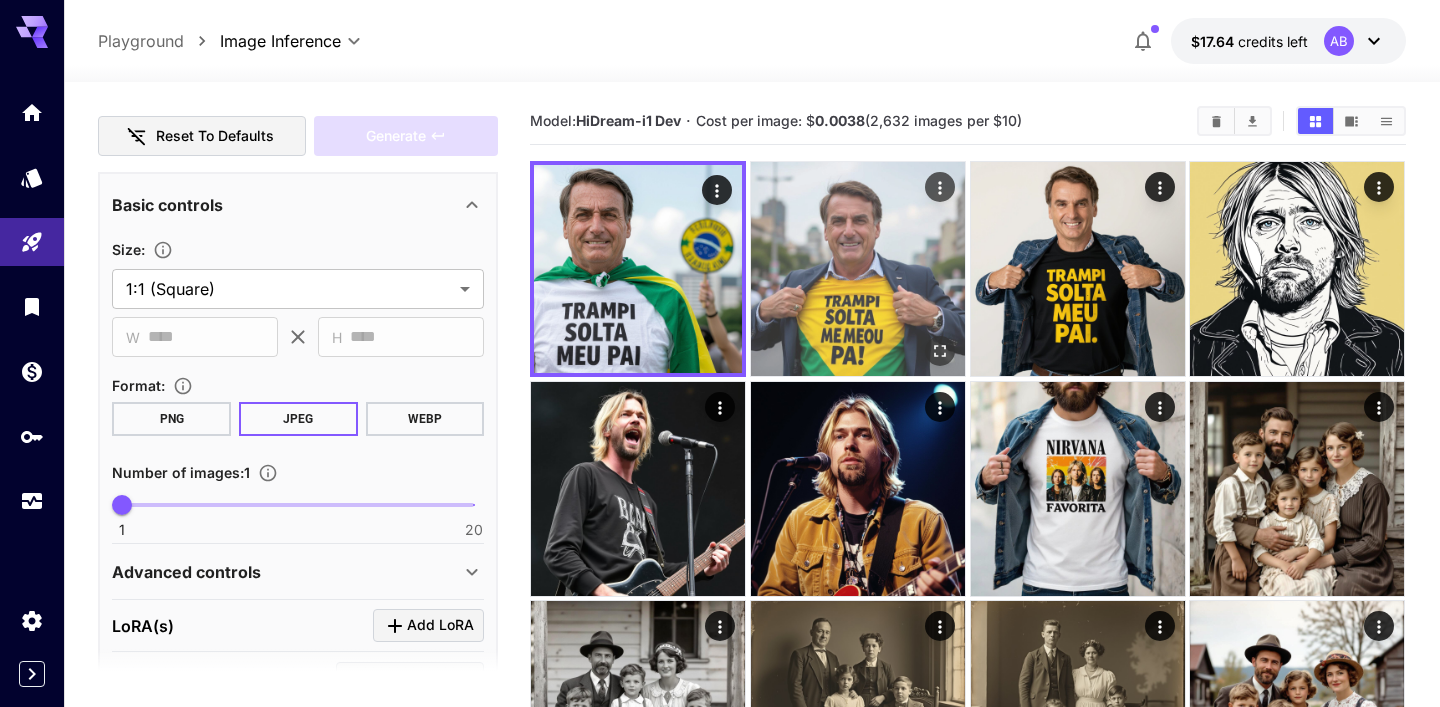 click at bounding box center (858, 269) 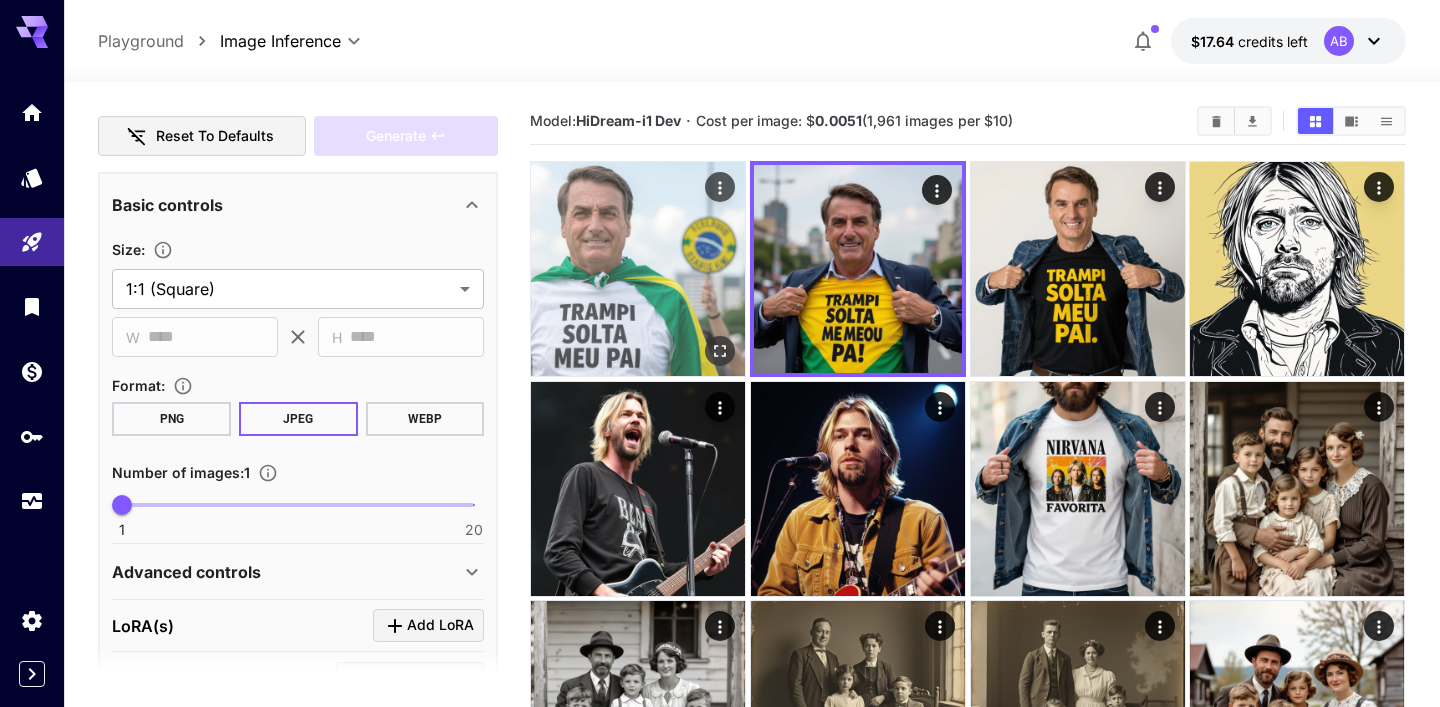 click at bounding box center (638, 269) 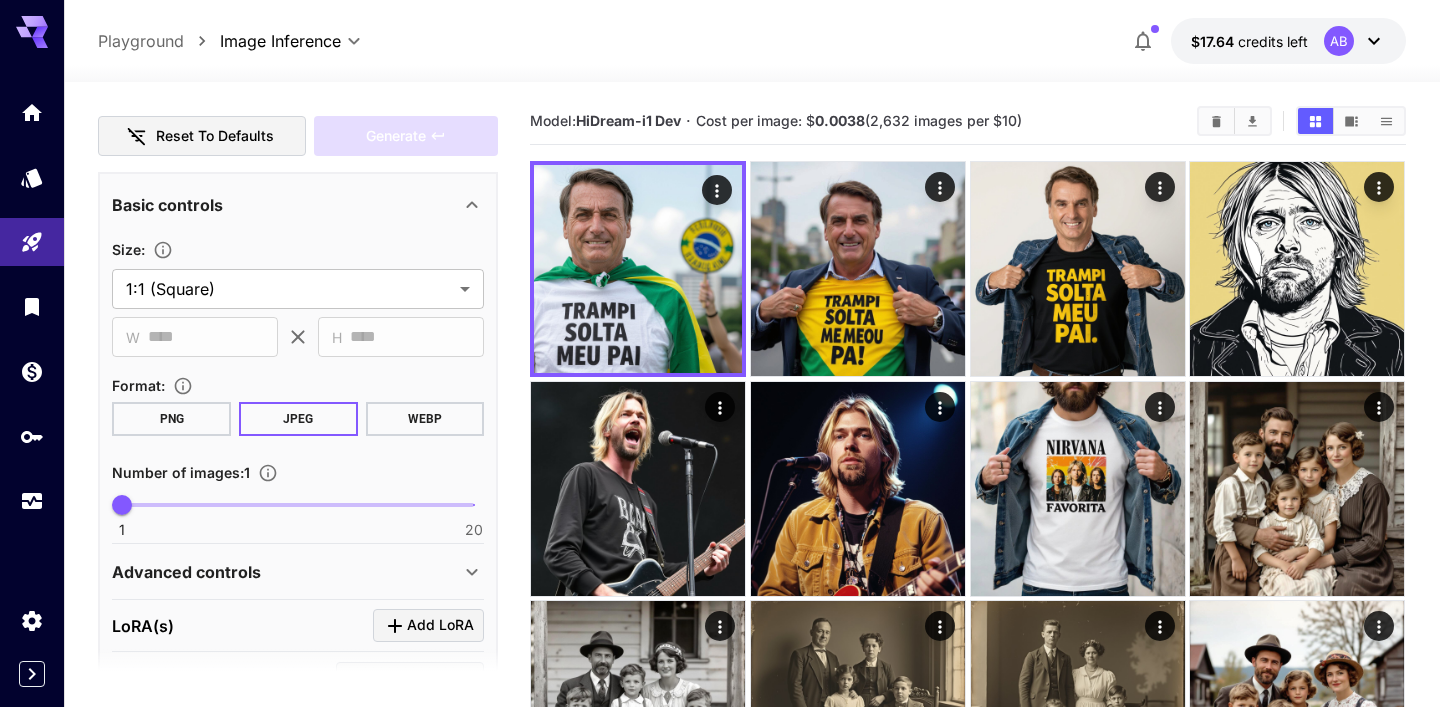 scroll, scrollTop: 0, scrollLeft: 0, axis: both 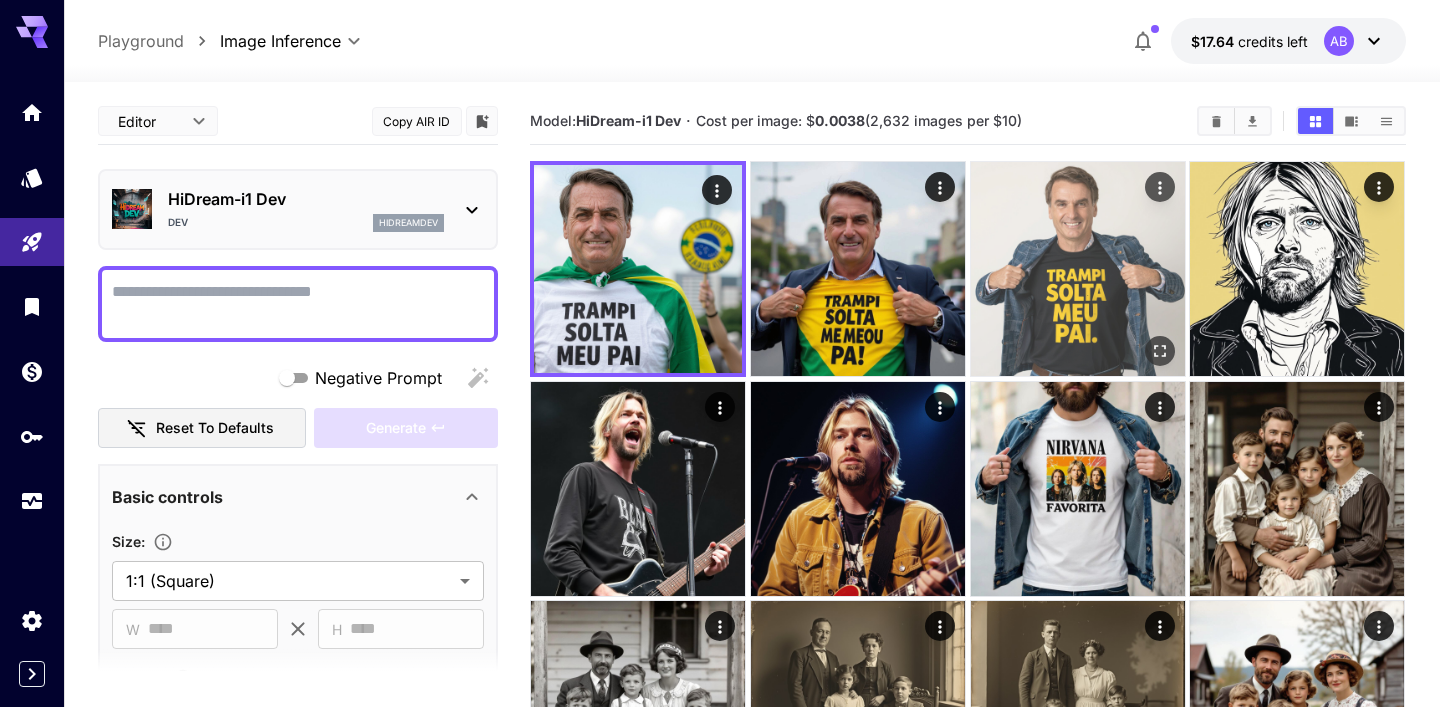 click at bounding box center (1078, 269) 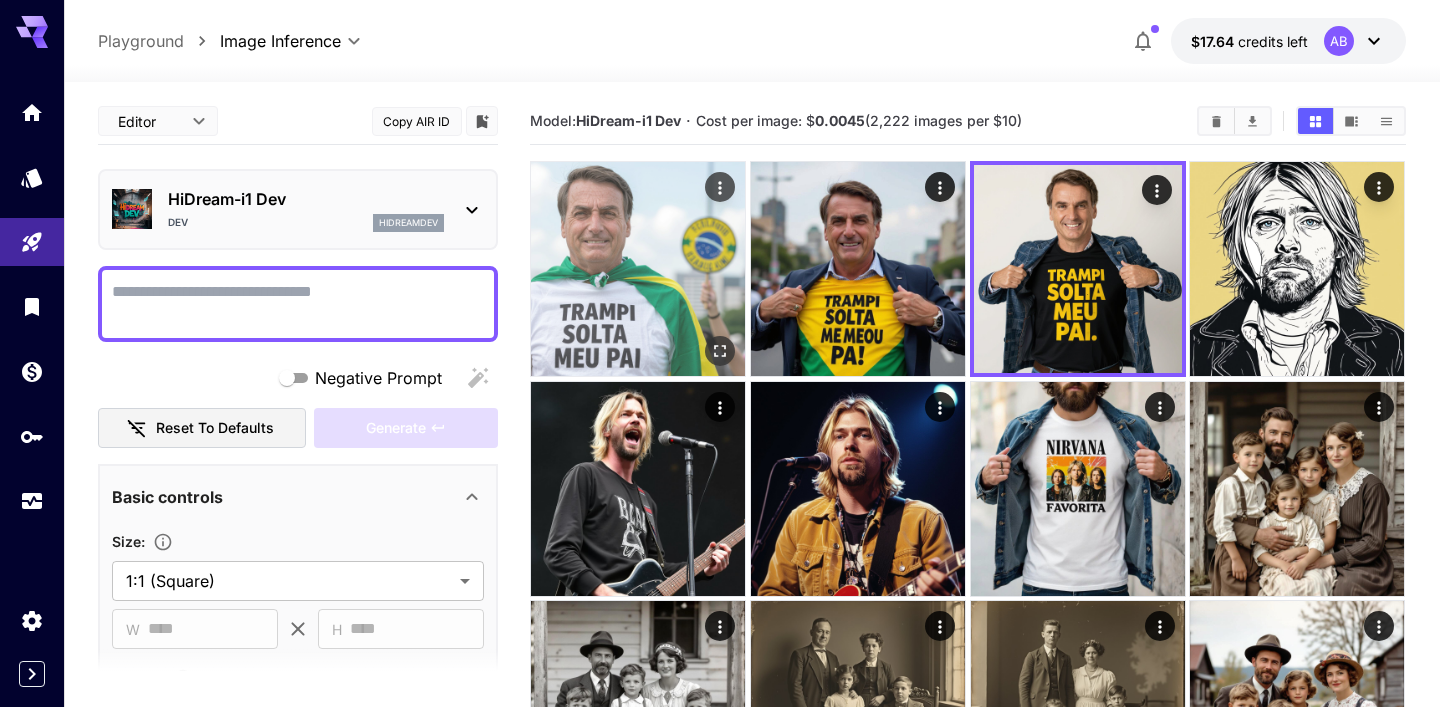 click at bounding box center [638, 269] 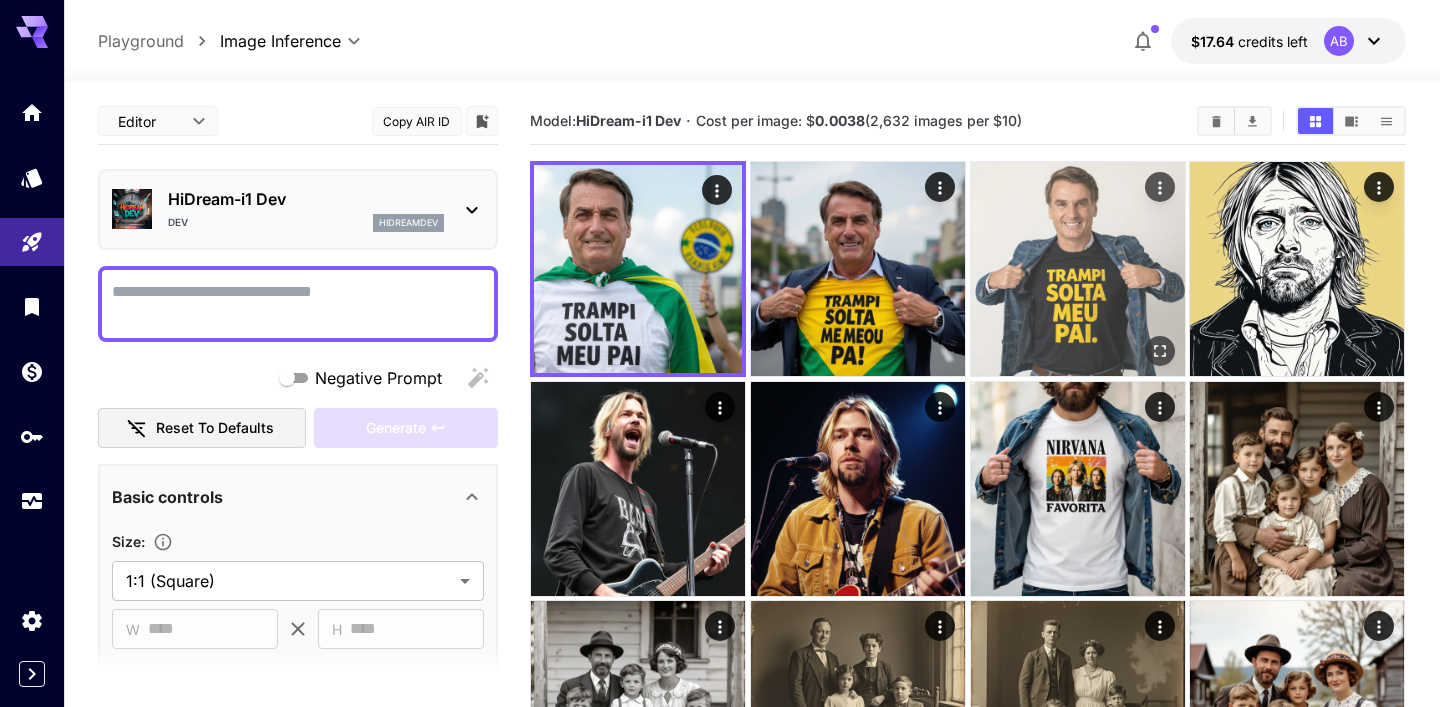 click at bounding box center (1078, 269) 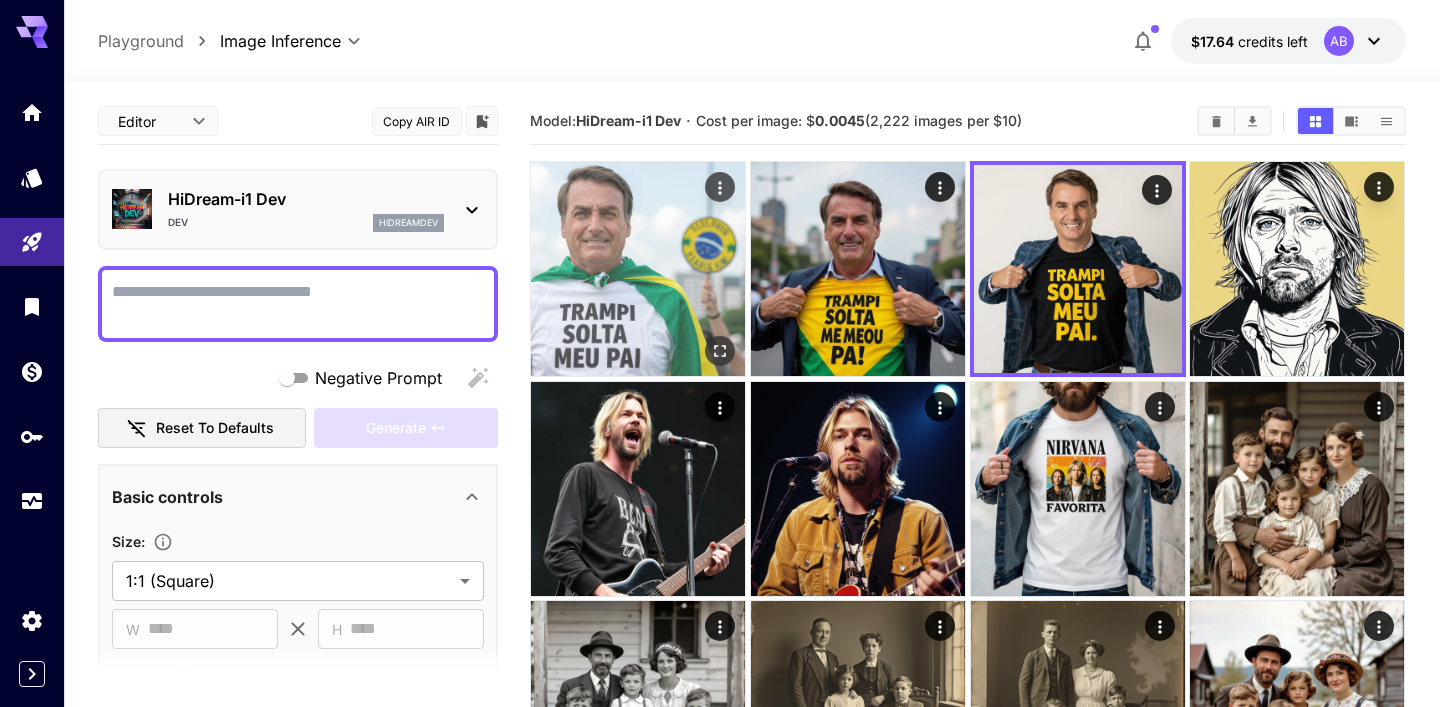 click at bounding box center [638, 269] 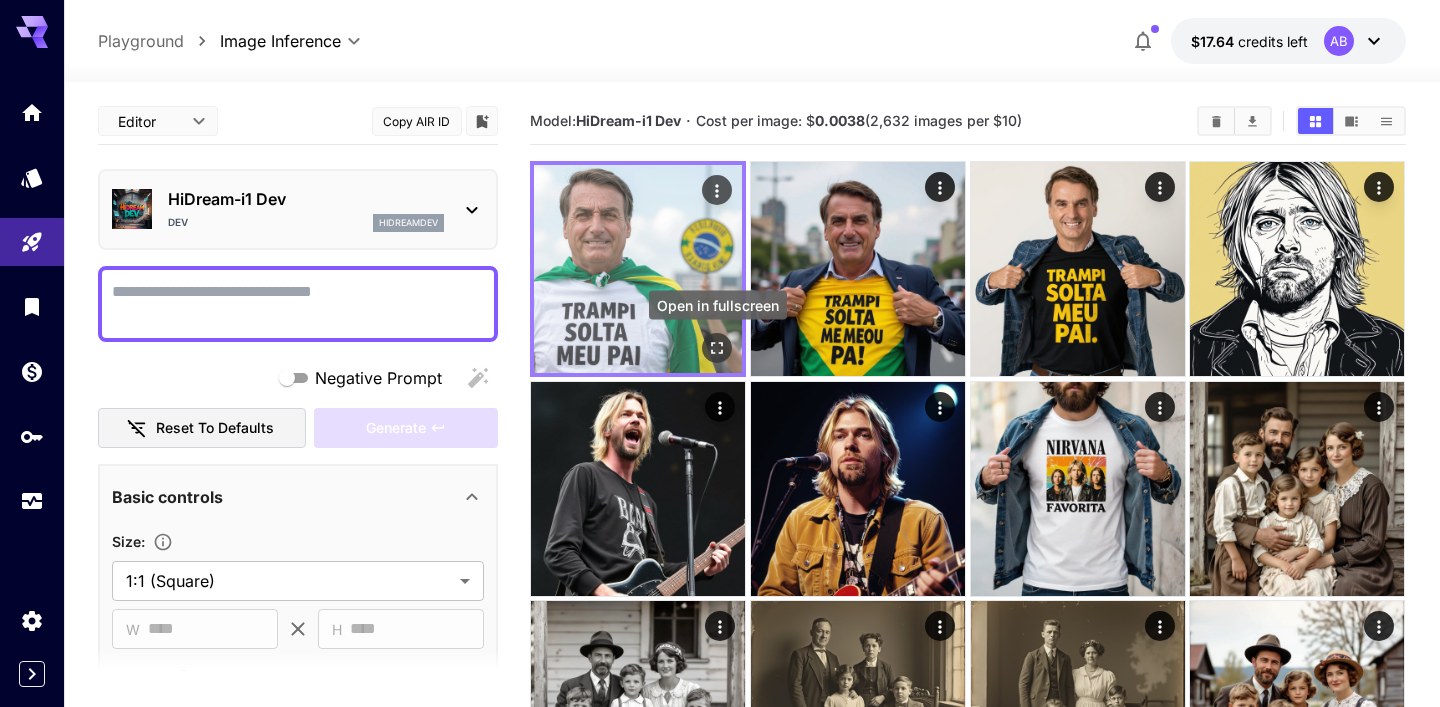 click at bounding box center [718, 348] 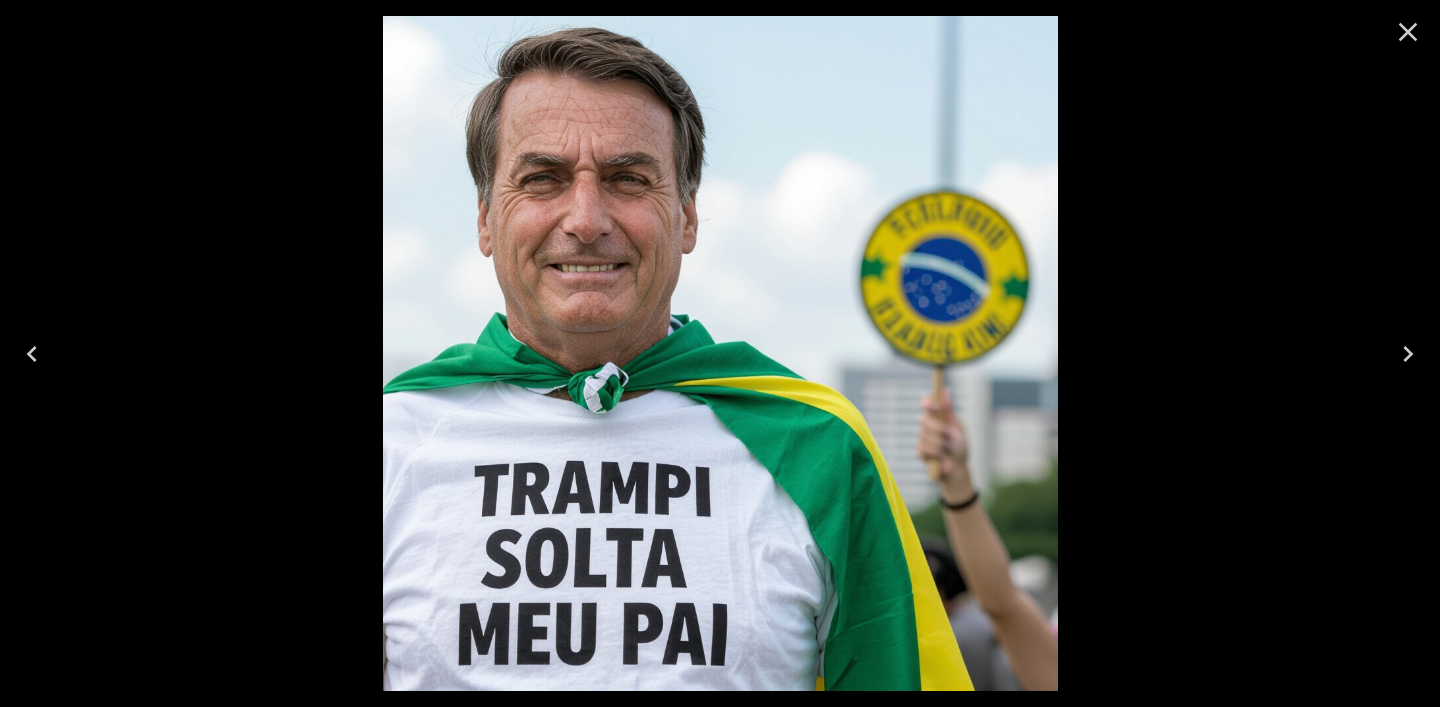 click 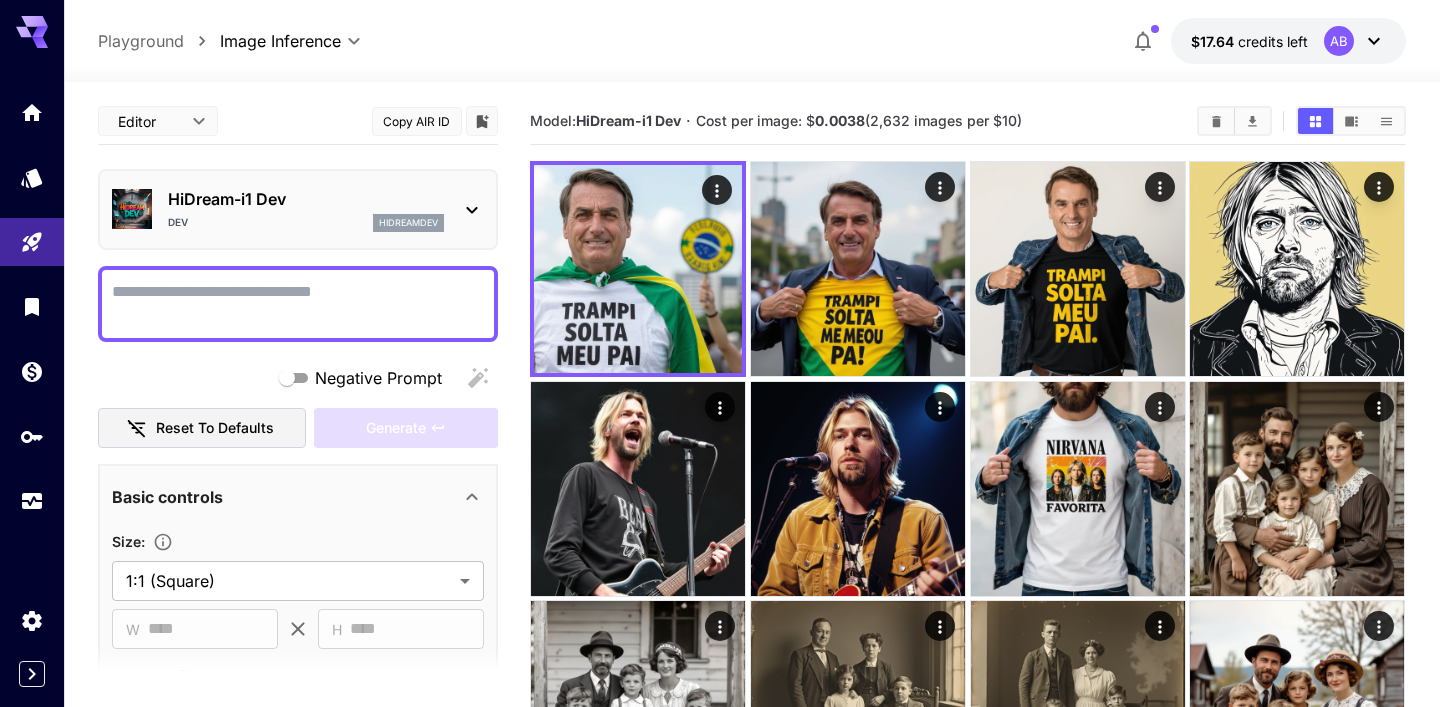 click on "HiDream-i1 Dev" at bounding box center [628, 120] 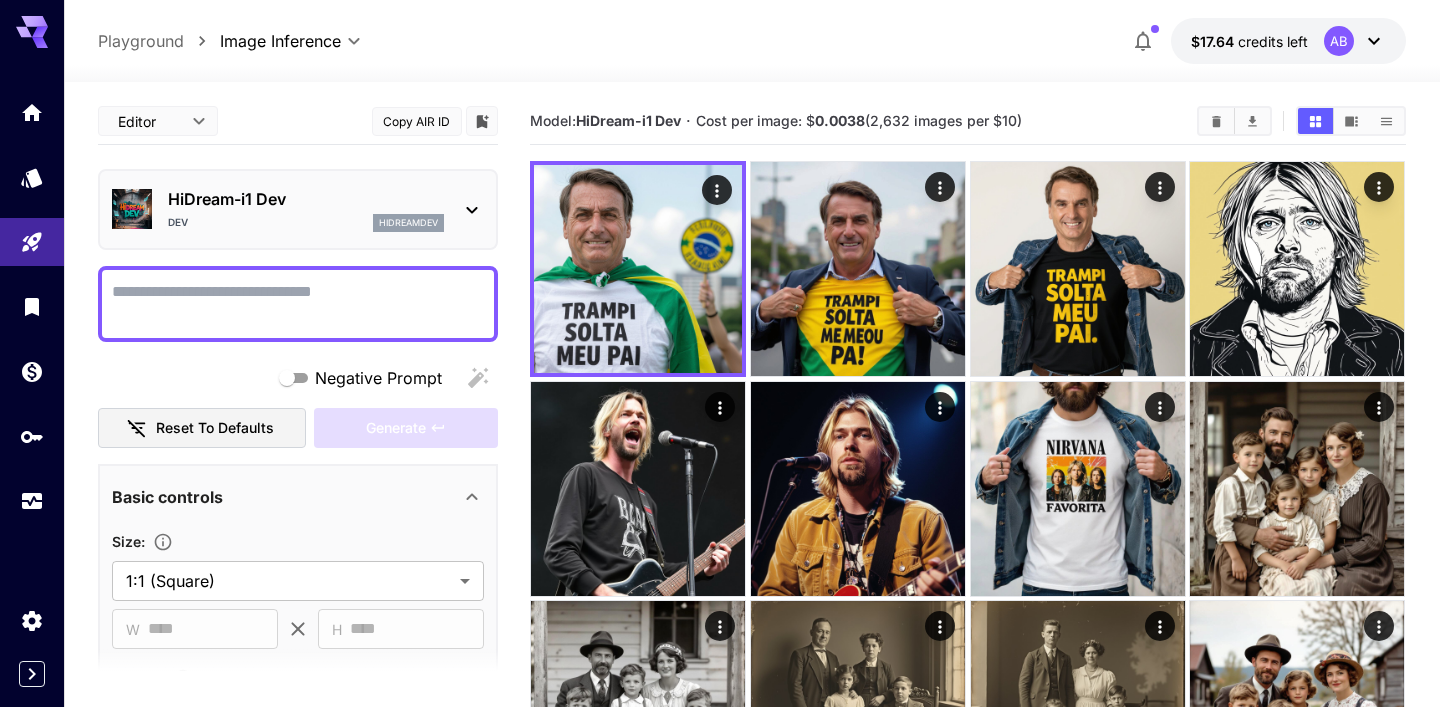 click on "Model:  HiDream-i1 Dev · Cost per image: $ 0.0038  (2,632 images per $10)" at bounding box center [967, 2653] 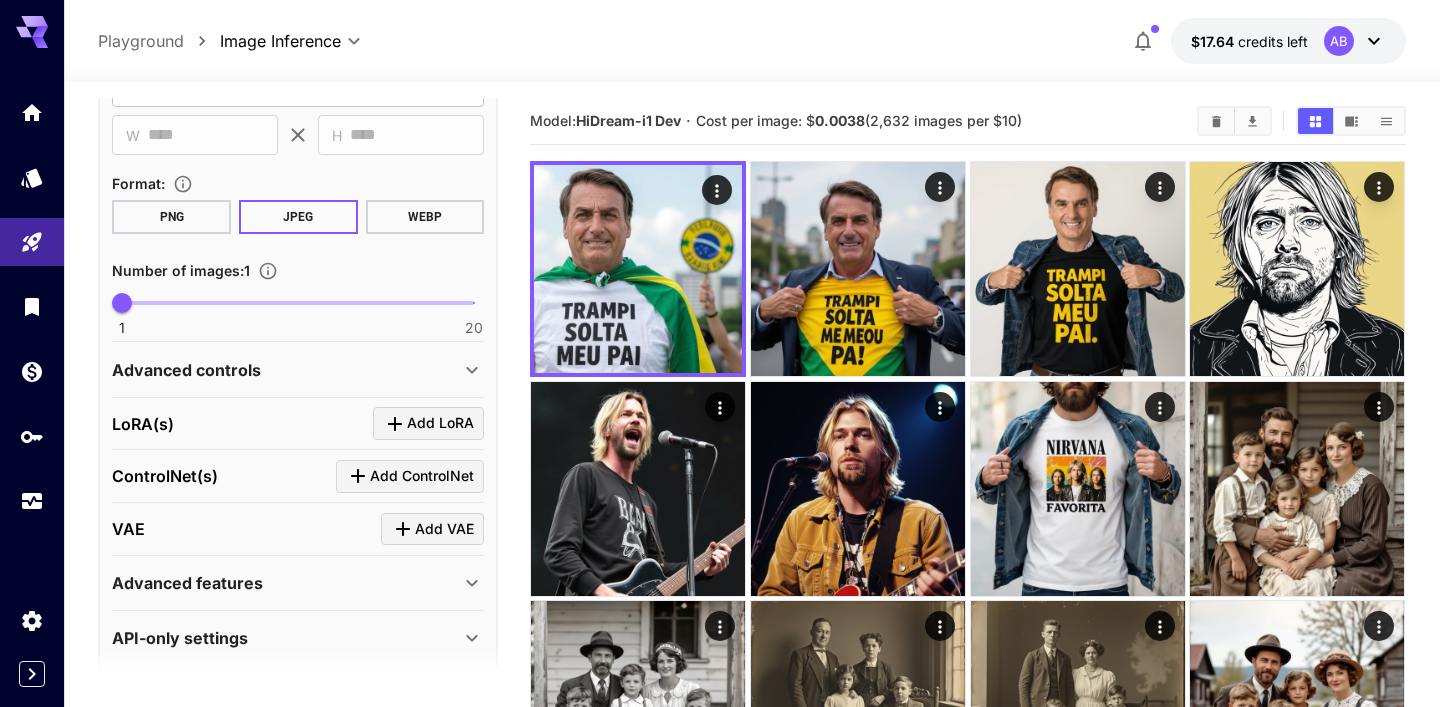 scroll, scrollTop: 512, scrollLeft: 0, axis: vertical 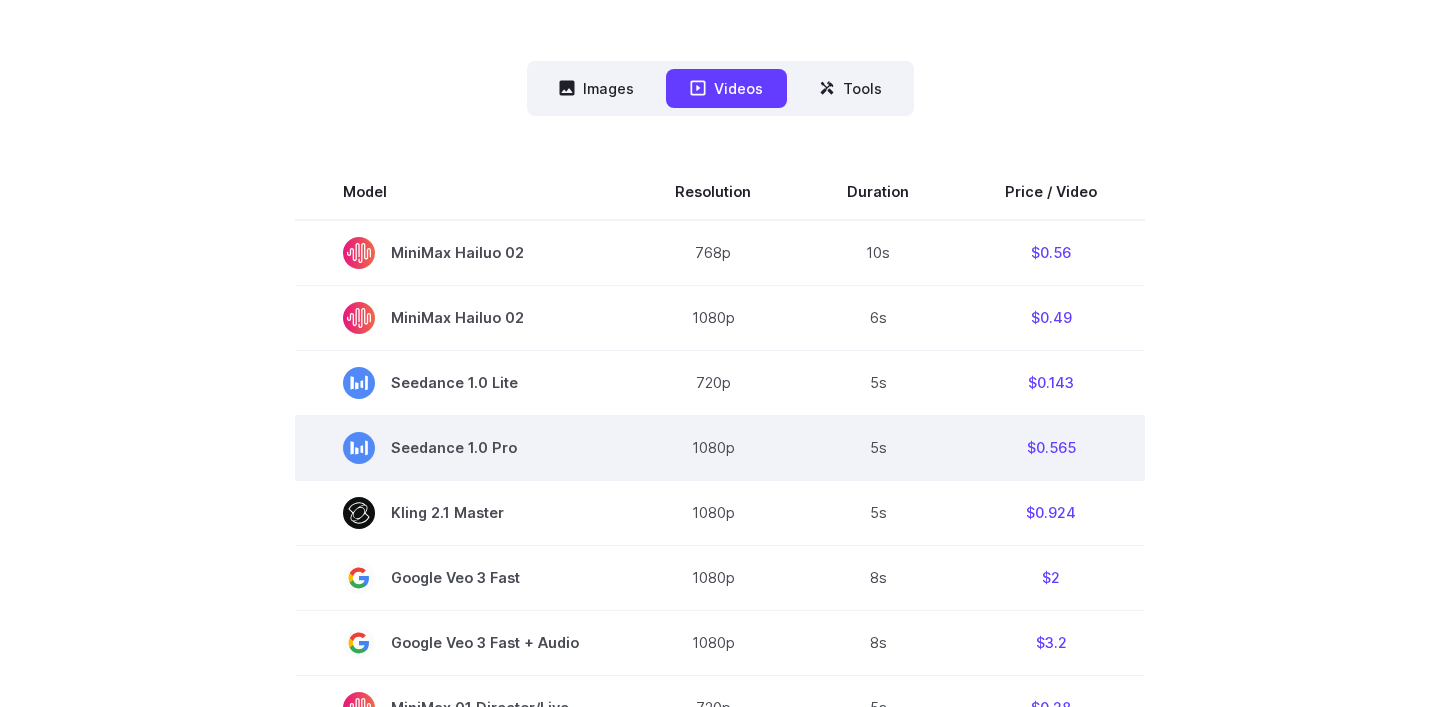 click on "Seedance 1.0 Pro" at bounding box center [461, 448] 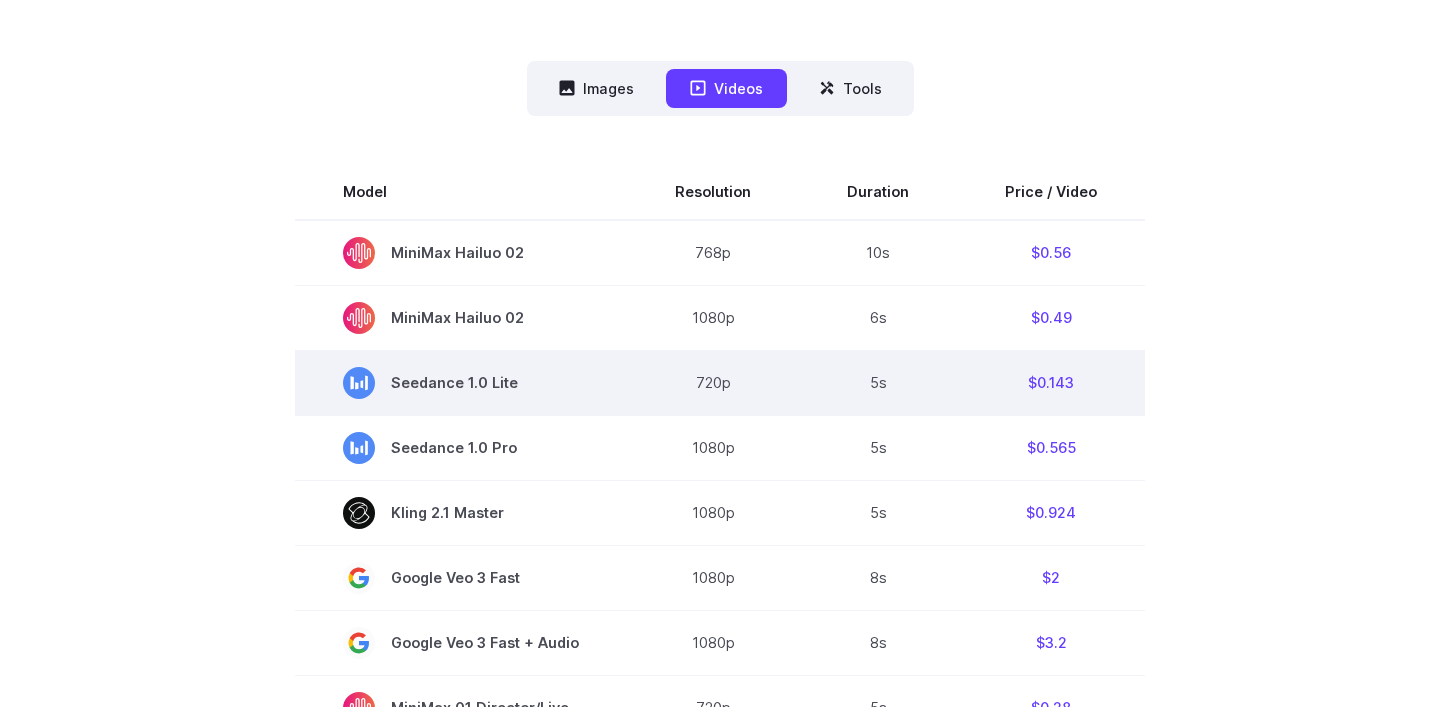 drag, startPoint x: 523, startPoint y: 379, endPoint x: 382, endPoint y: 380, distance: 141.00354 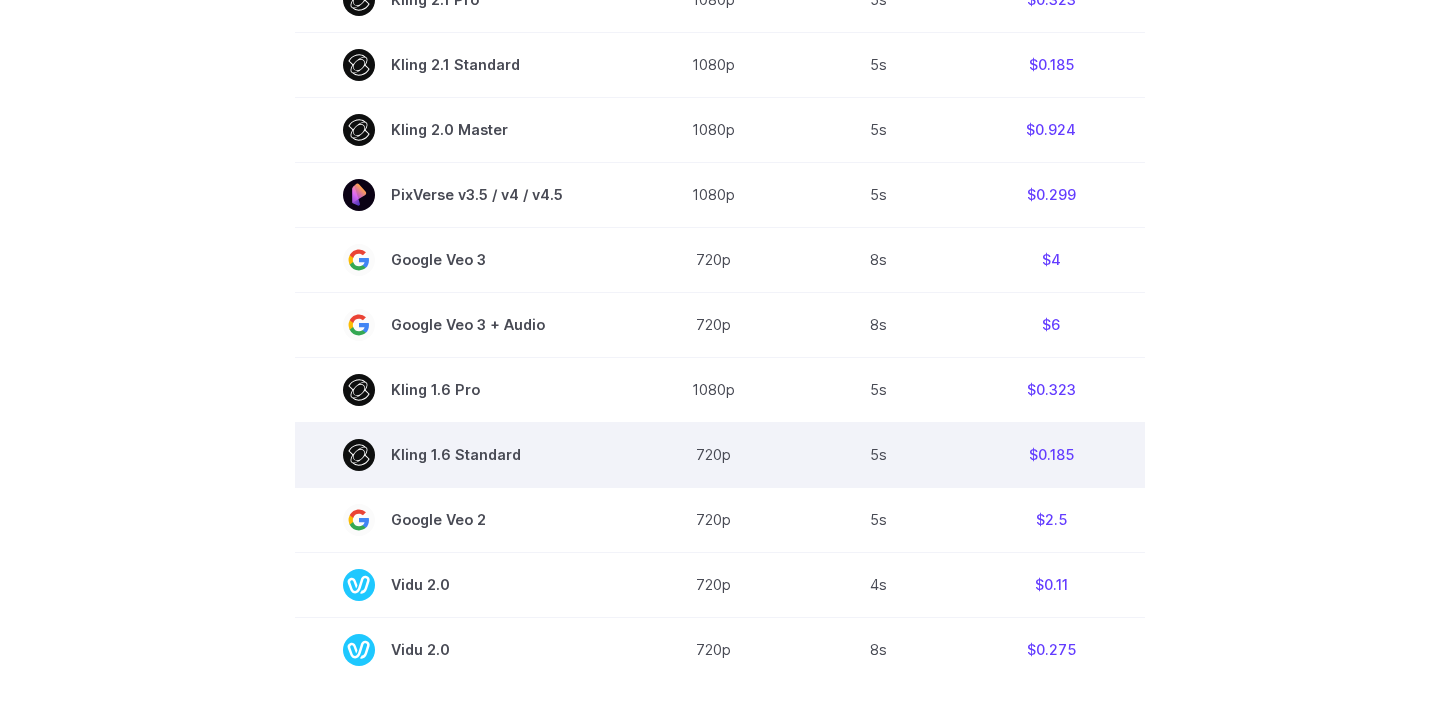 scroll, scrollTop: 1335, scrollLeft: 0, axis: vertical 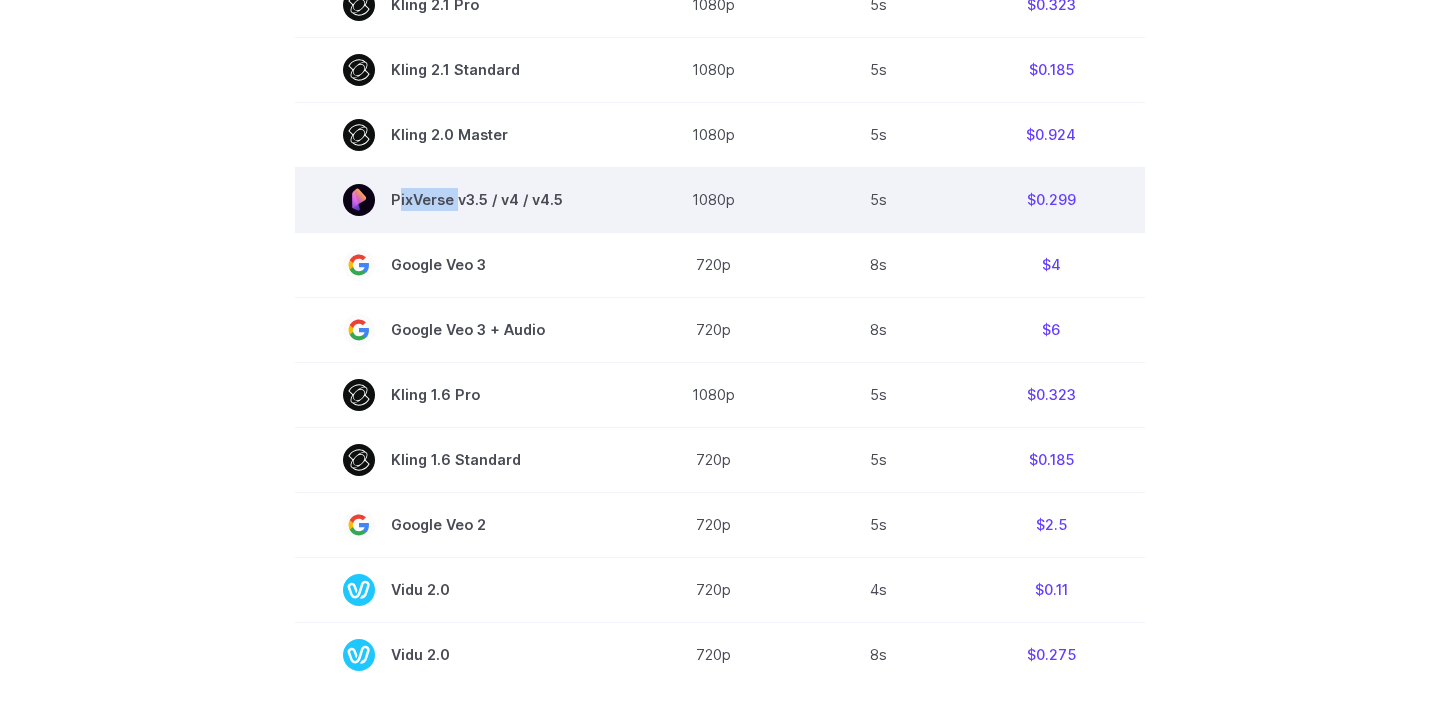 drag, startPoint x: 459, startPoint y: 205, endPoint x: 396, endPoint y: 205, distance: 63 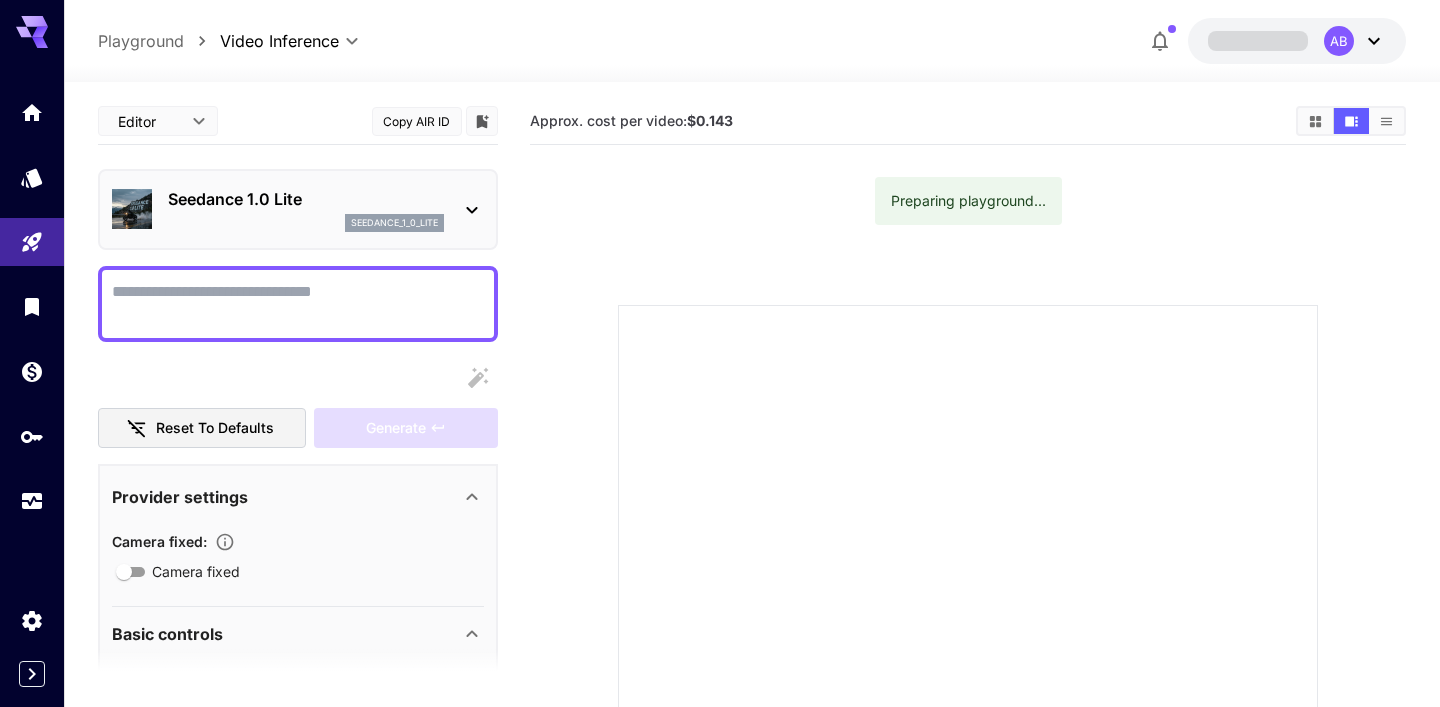 scroll, scrollTop: 0, scrollLeft: 0, axis: both 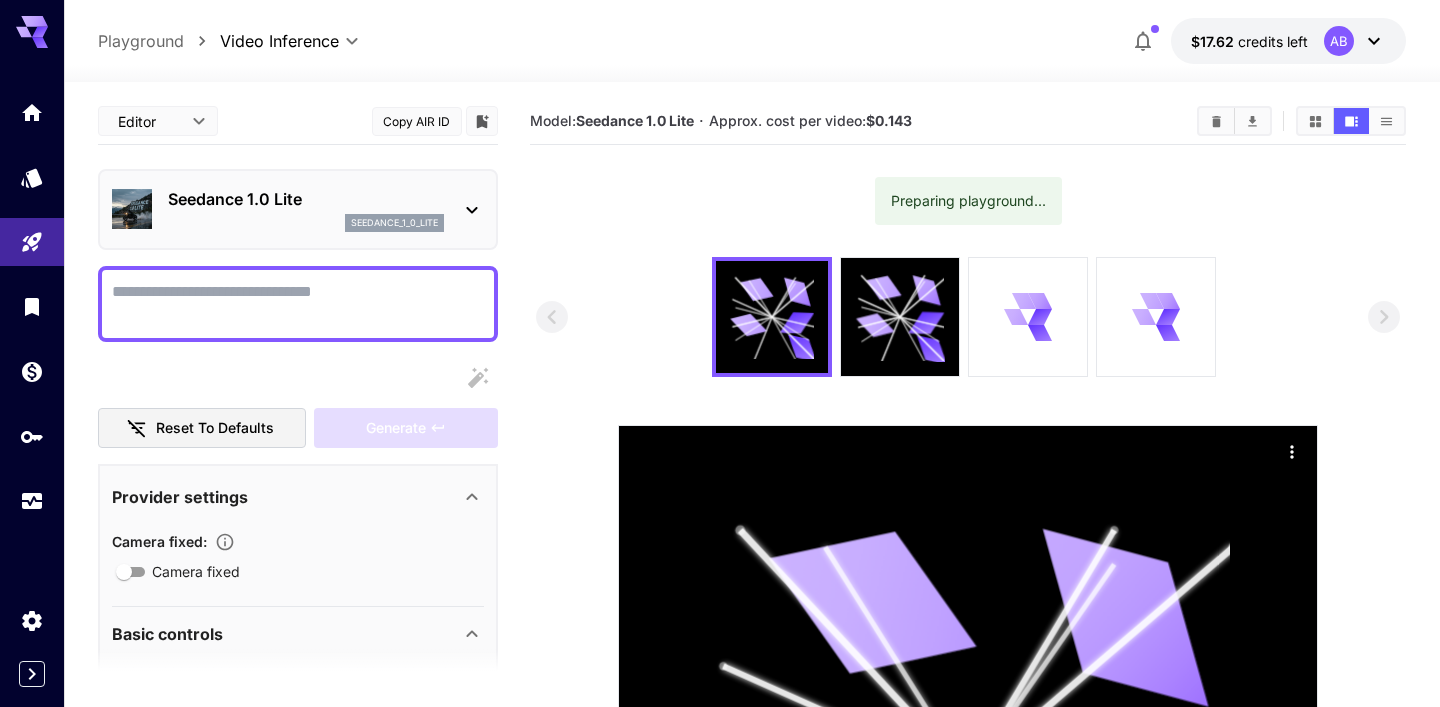 click at bounding box center (298, 304) 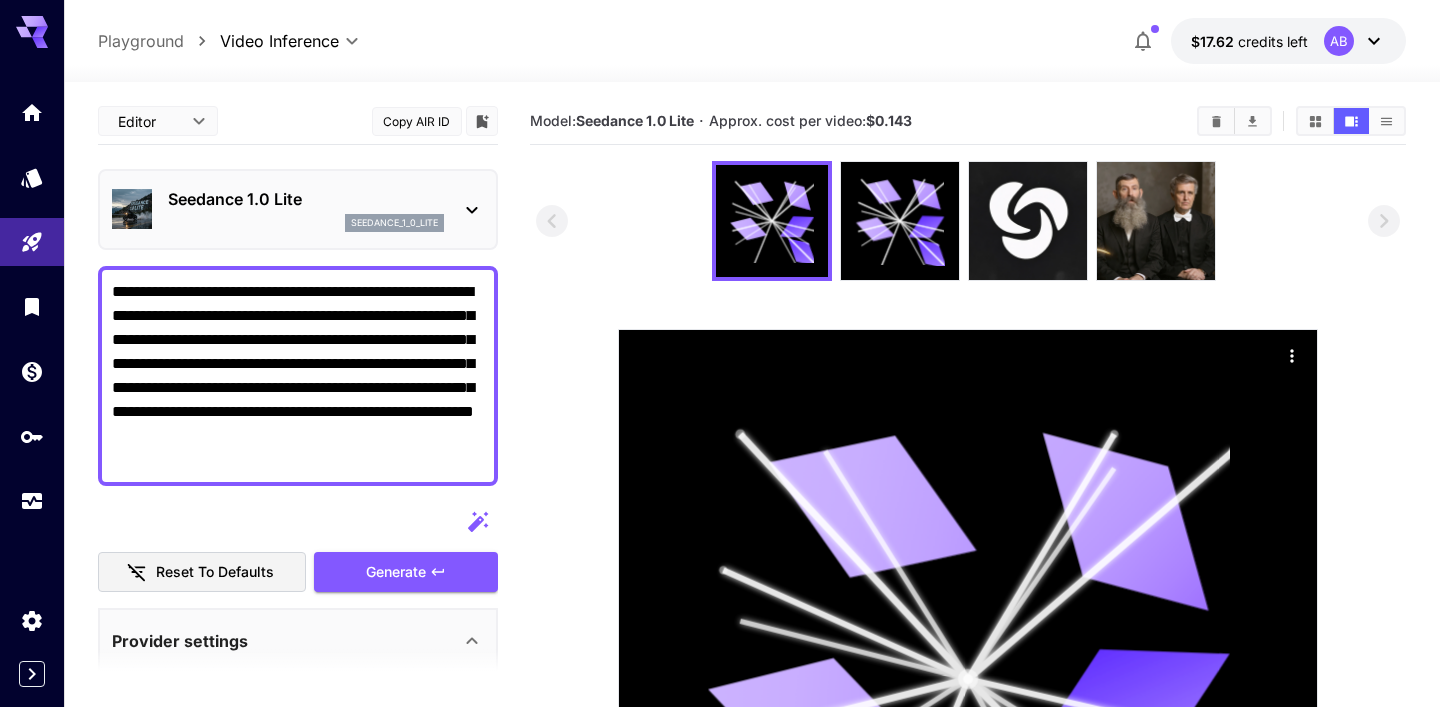click on "**********" at bounding box center (298, 376) 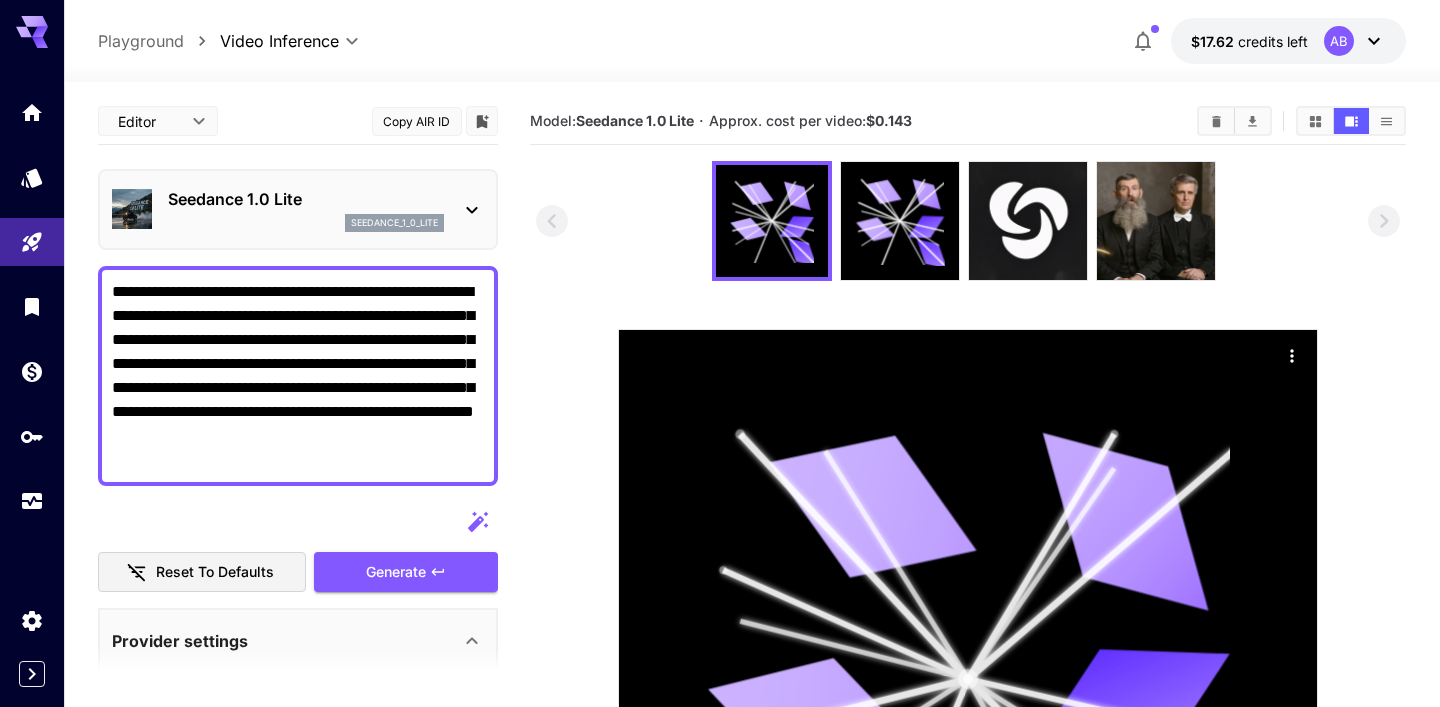 paste 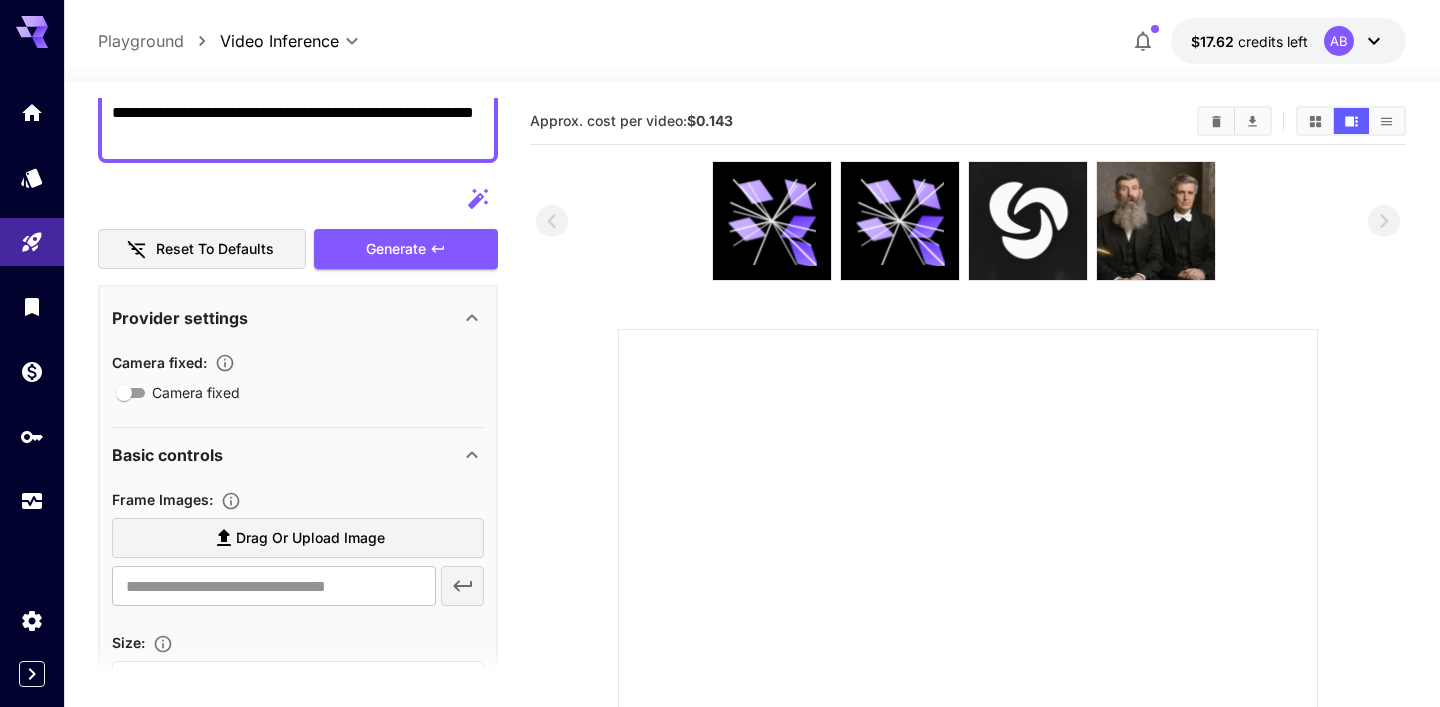 scroll, scrollTop: 0, scrollLeft: 0, axis: both 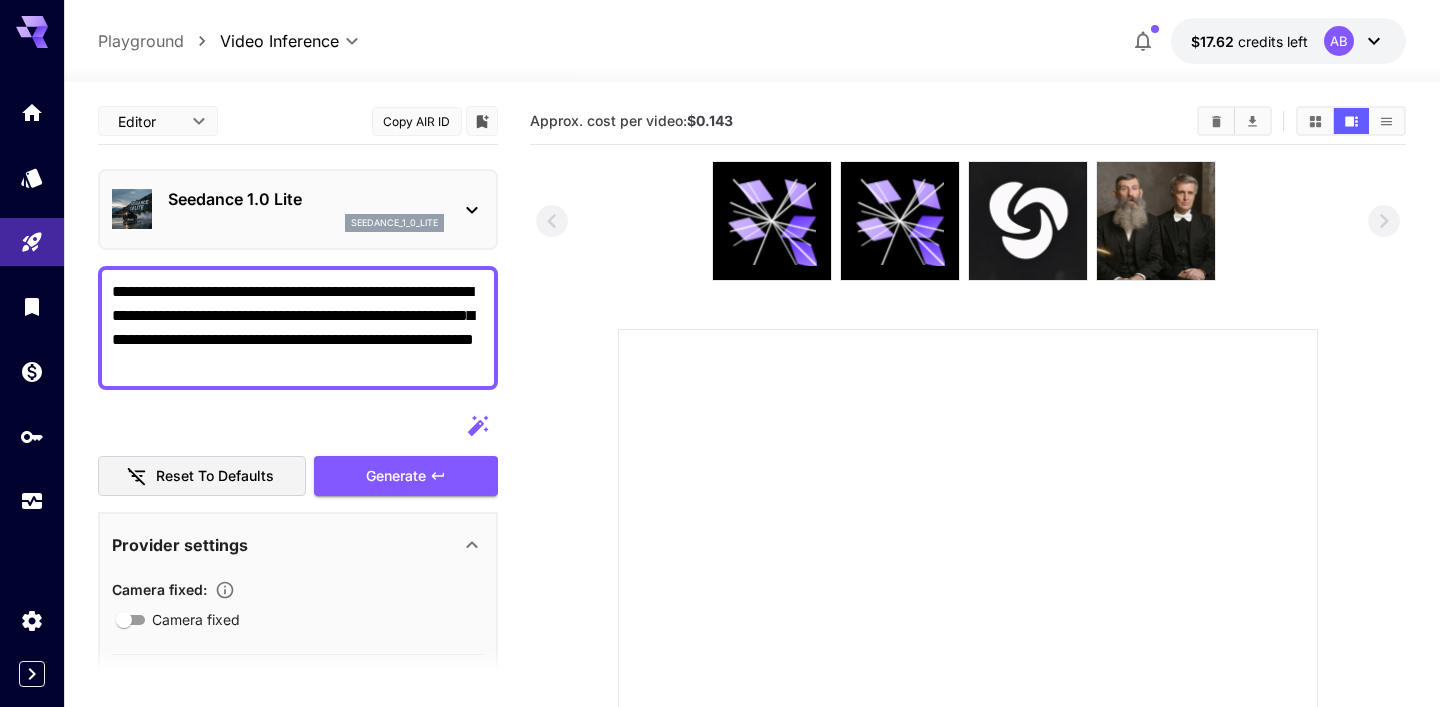 click on "**********" at bounding box center [298, 328] 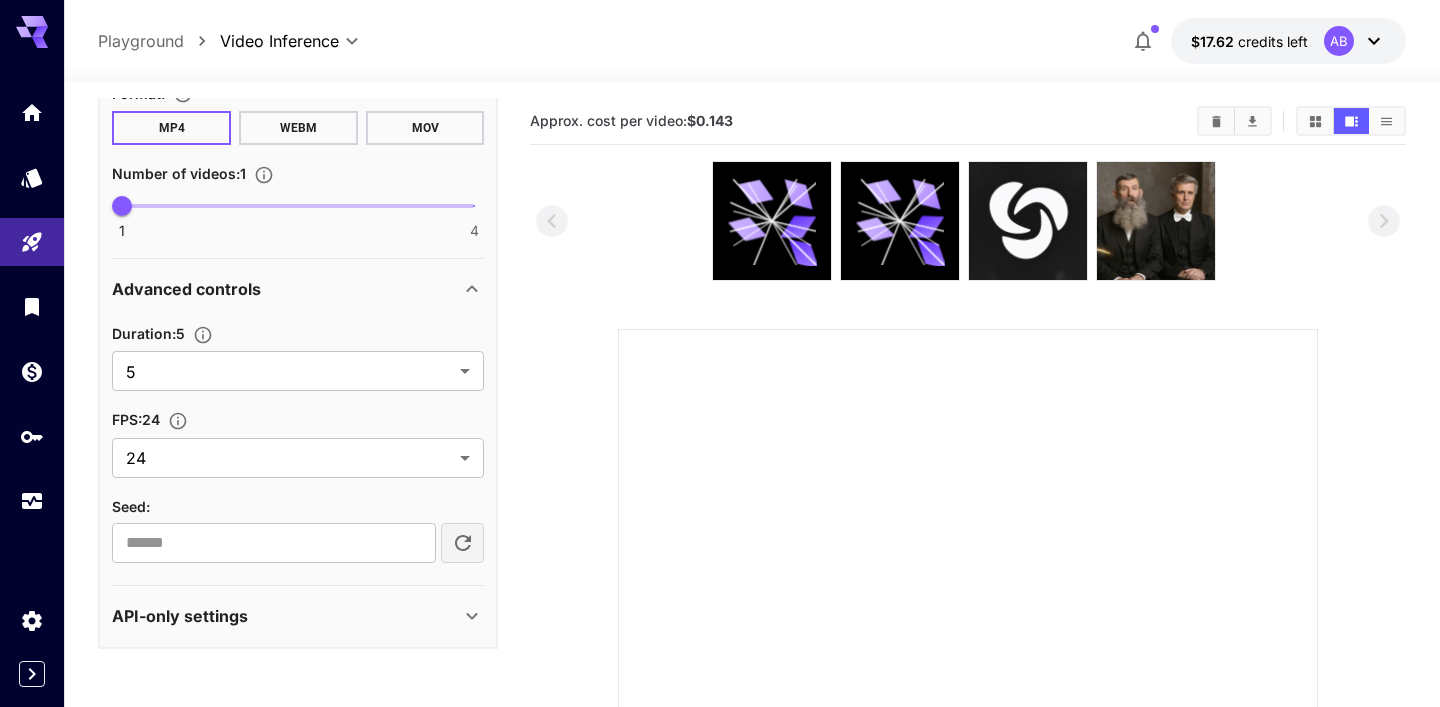 scroll, scrollTop: 0, scrollLeft: 0, axis: both 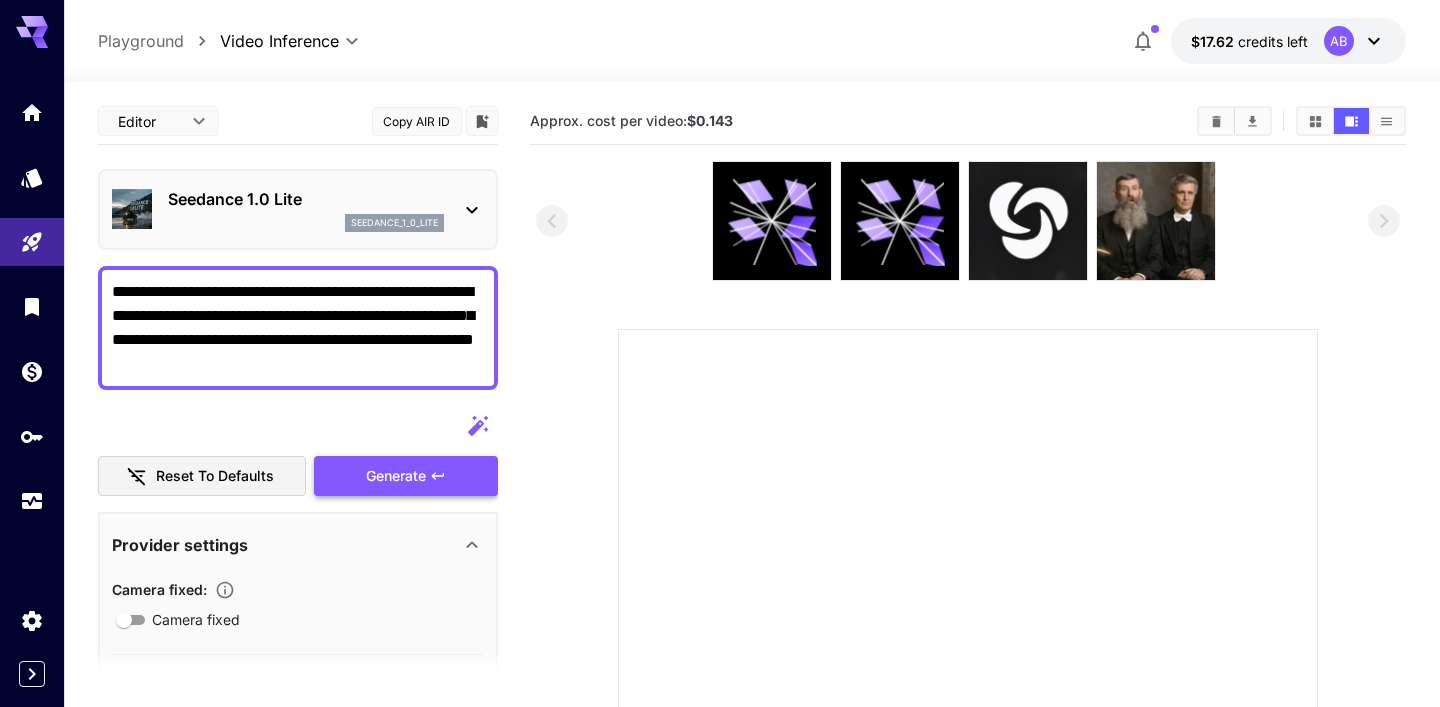 type on "**********" 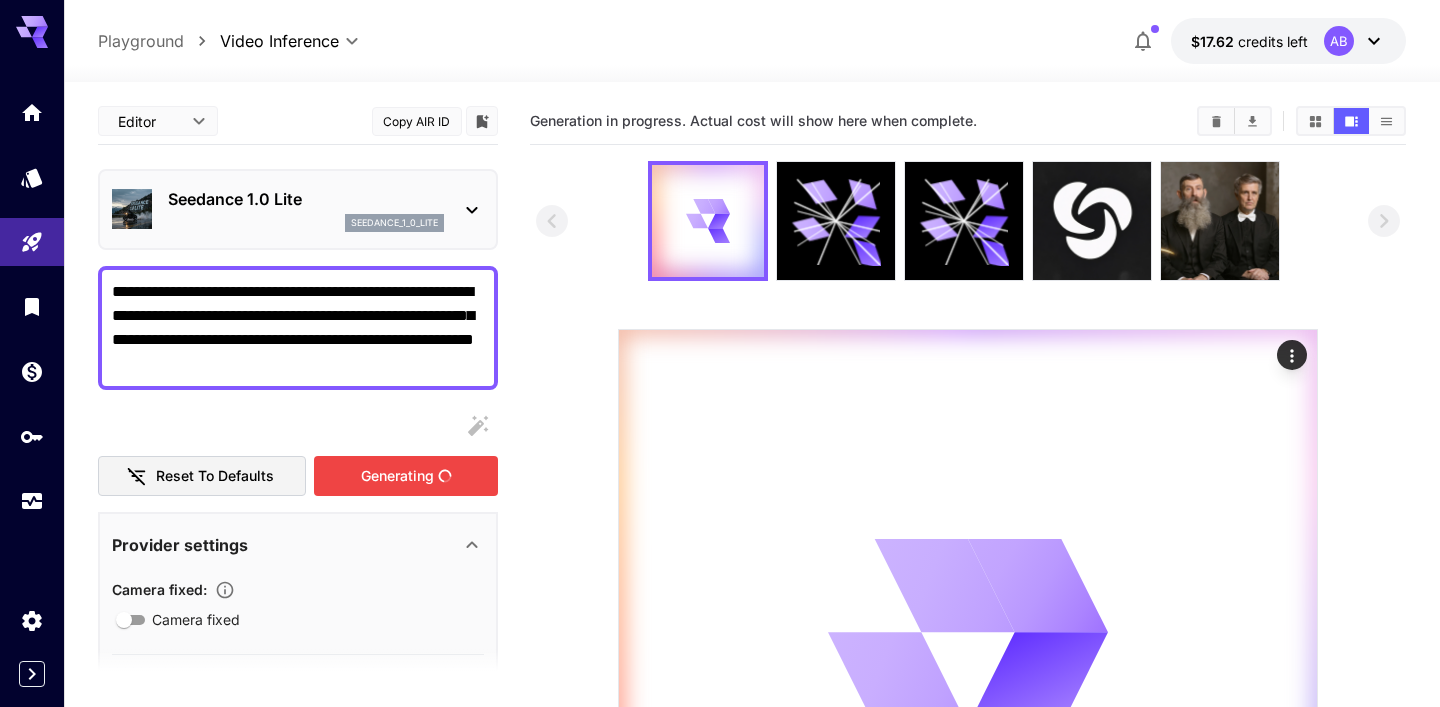 click on "Generating" at bounding box center (406, 476) 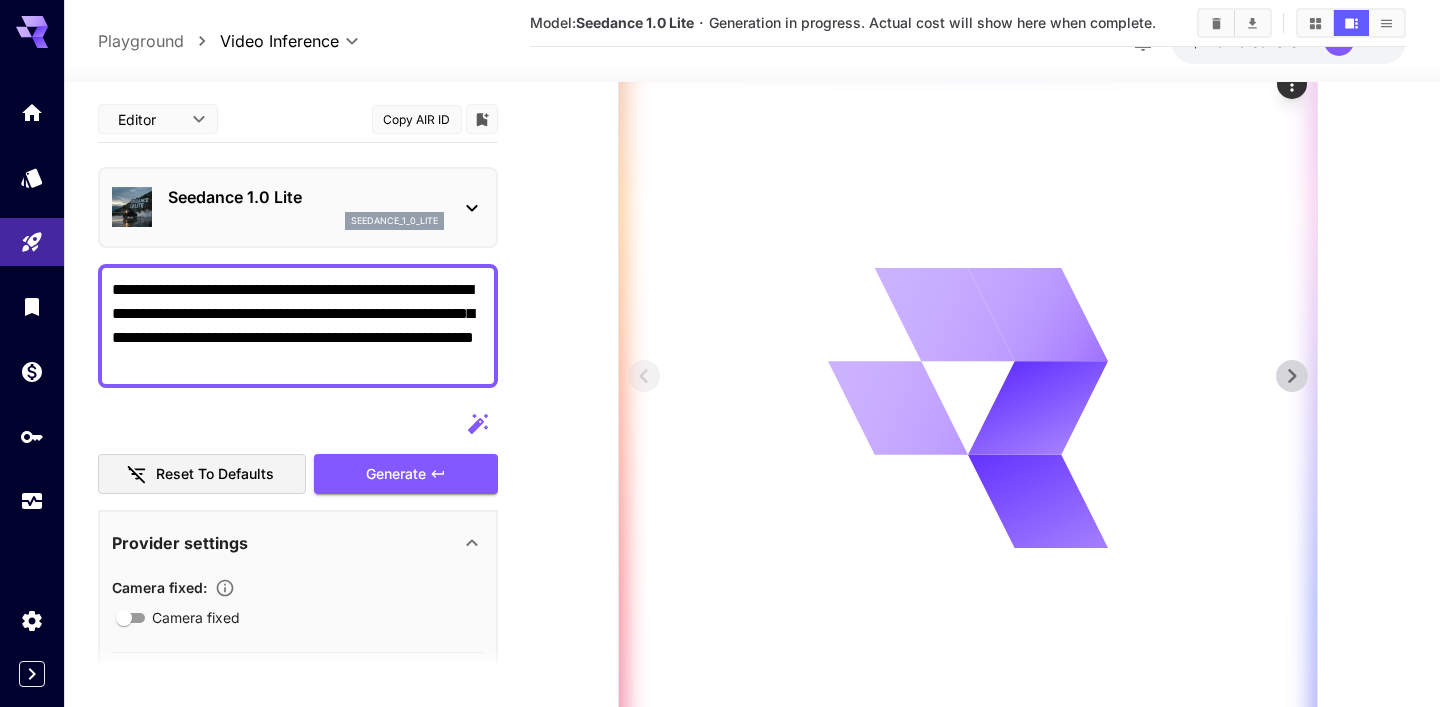 scroll, scrollTop: 0, scrollLeft: 0, axis: both 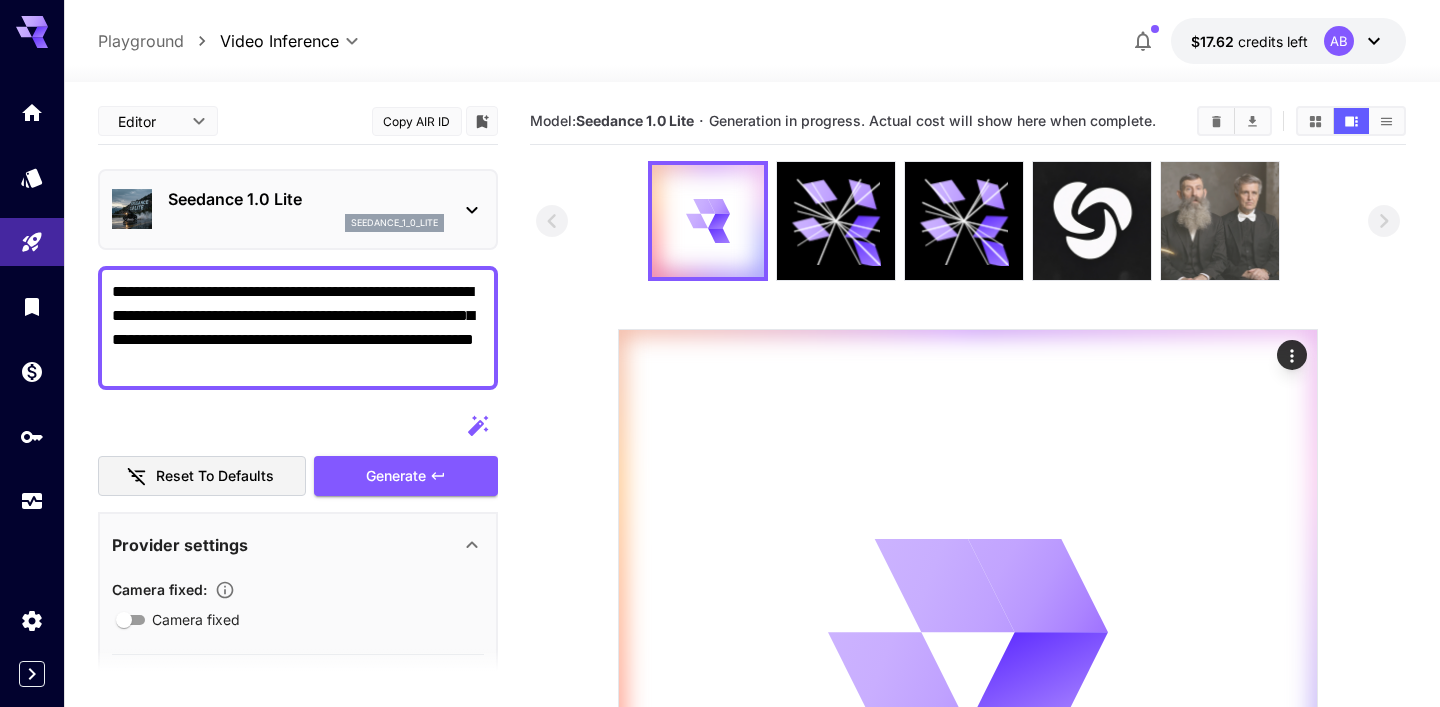 click at bounding box center (1220, 221) 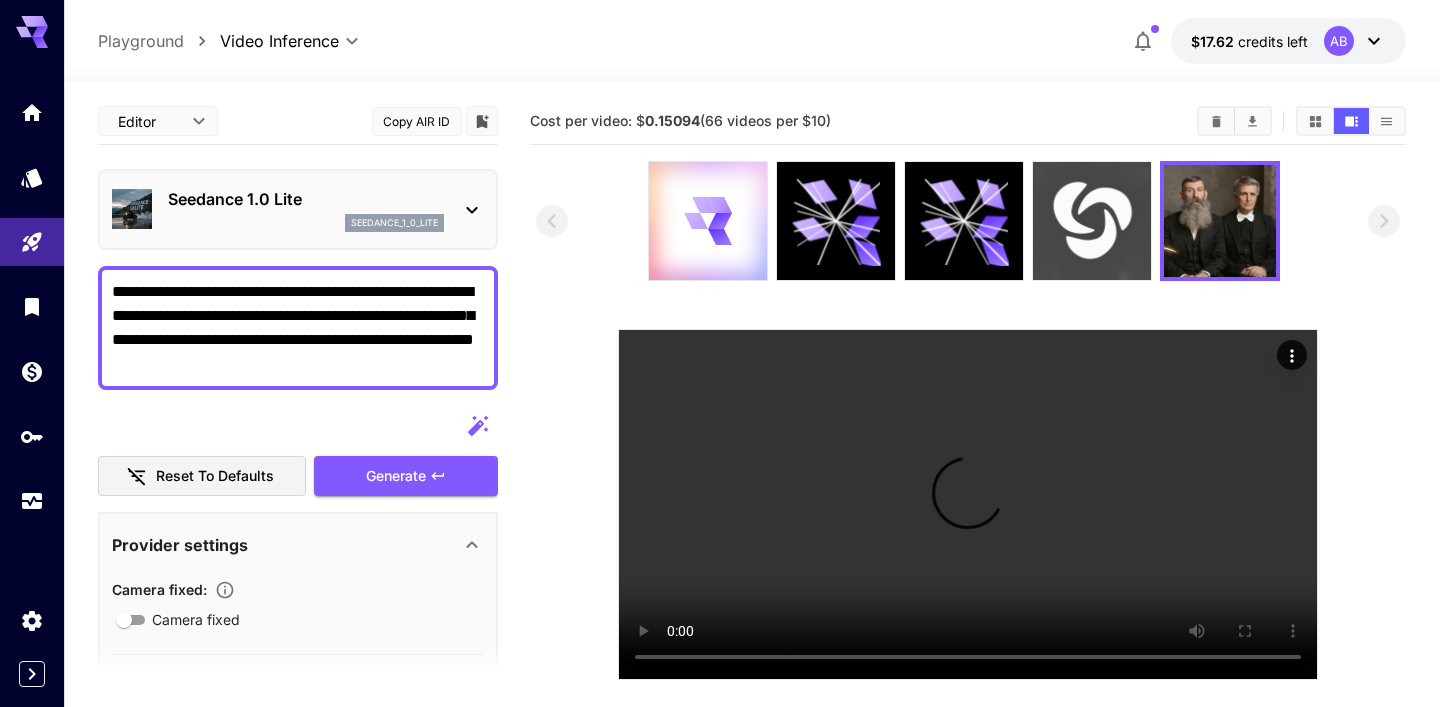 click at bounding box center [1092, 221] 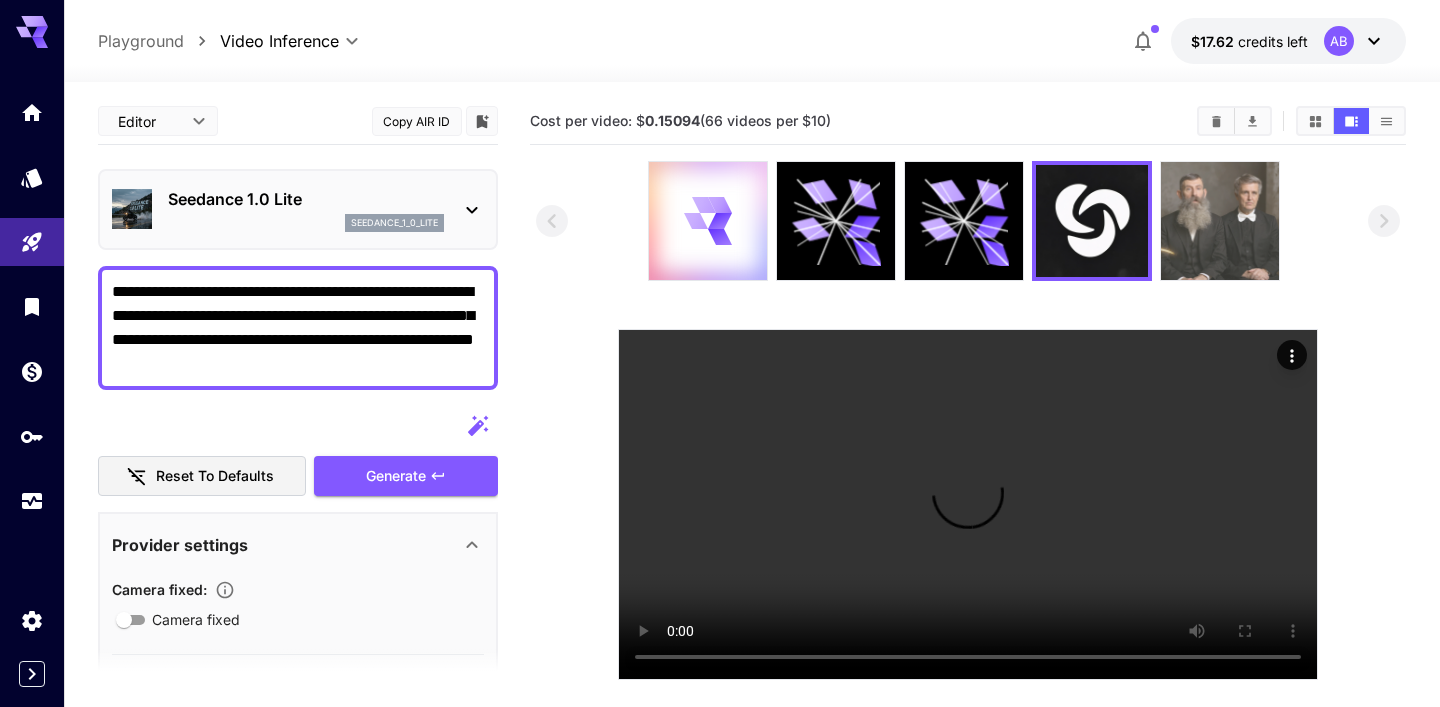click at bounding box center (1220, 221) 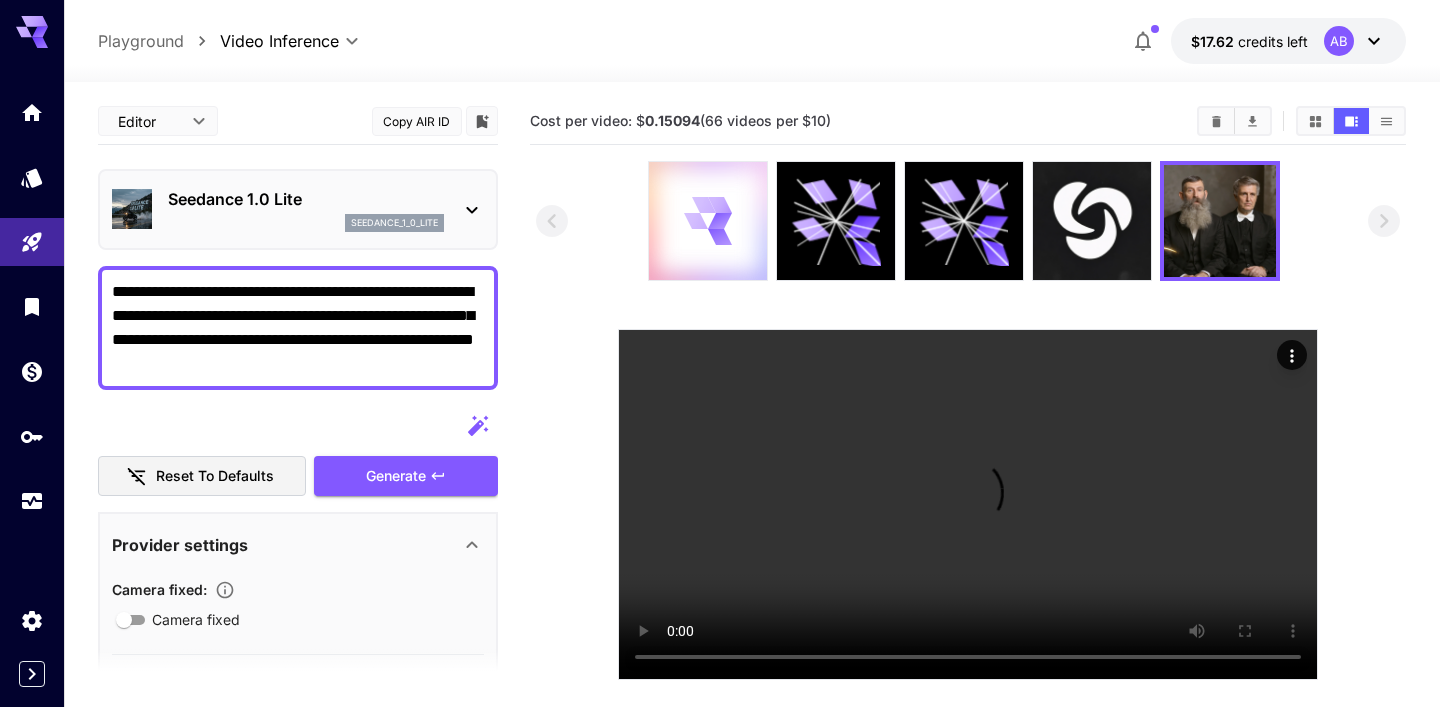 click 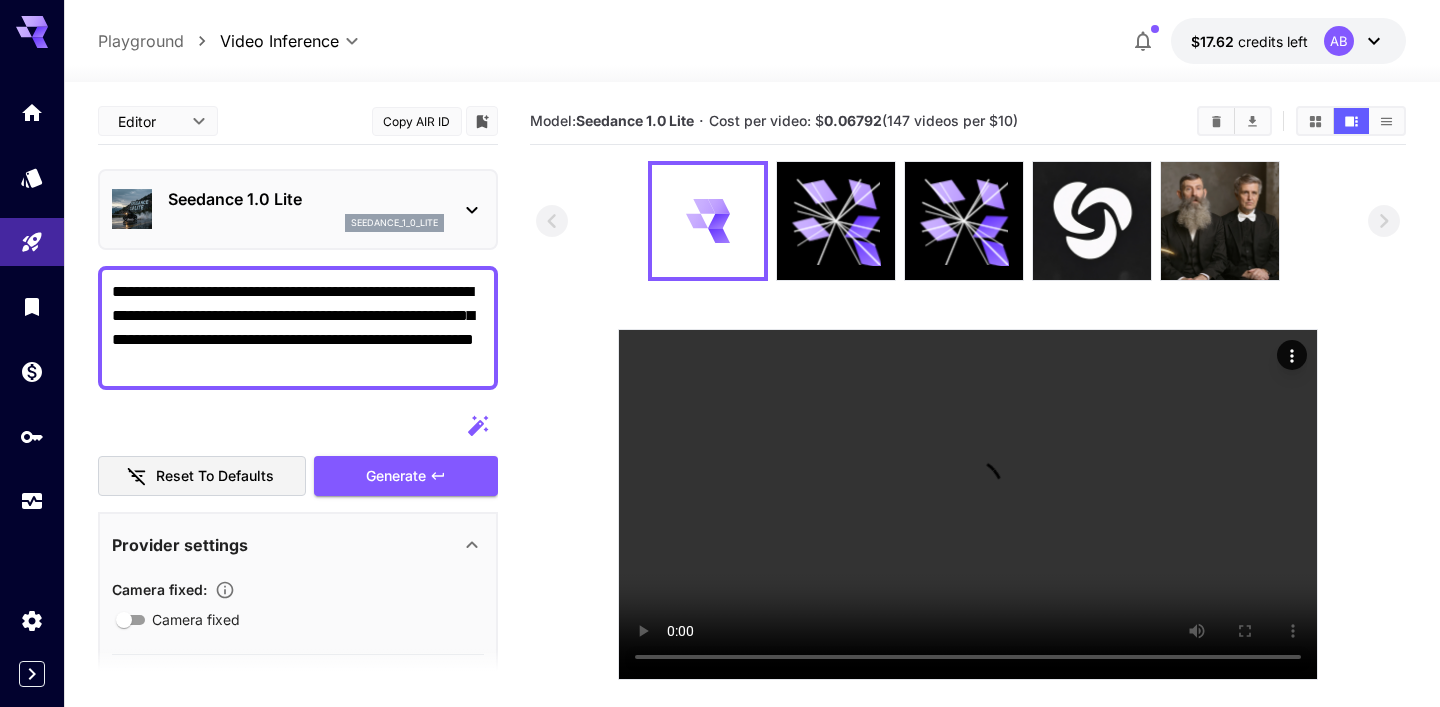 scroll, scrollTop: 42, scrollLeft: 0, axis: vertical 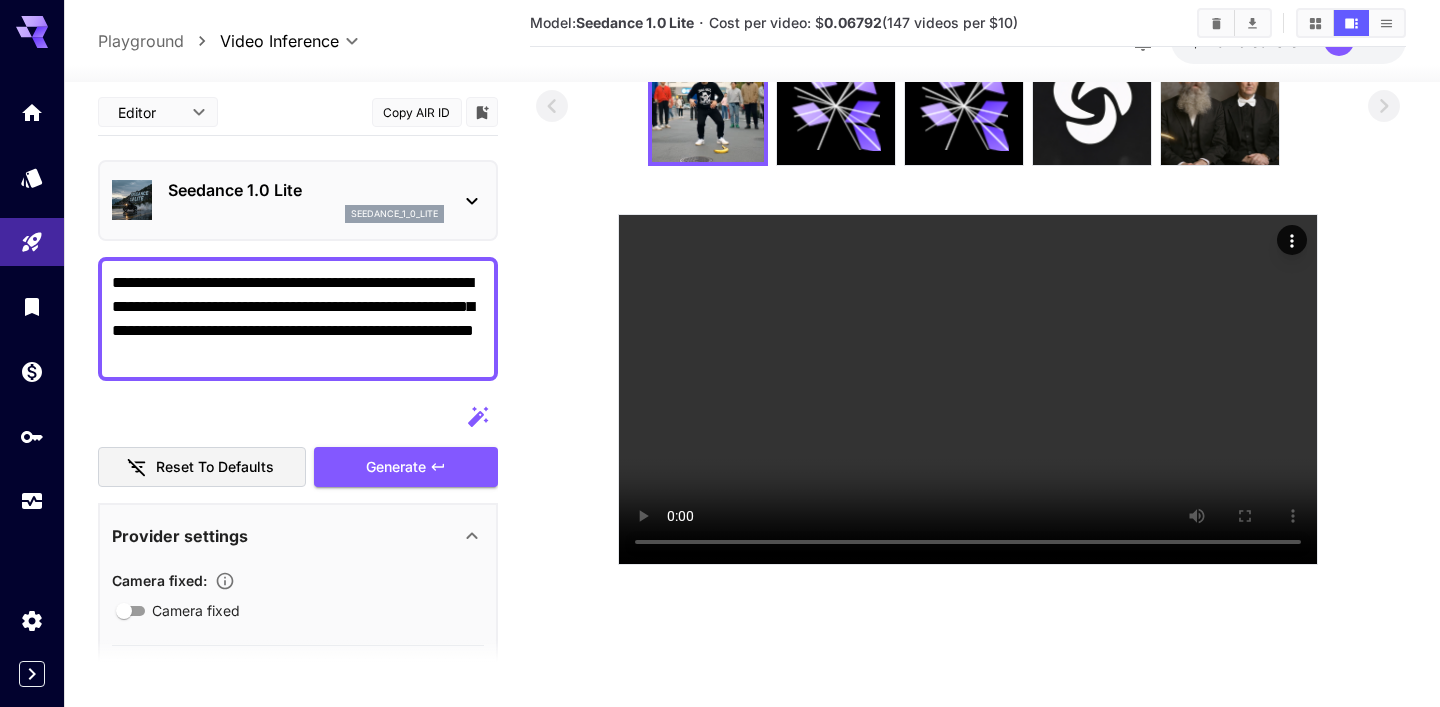 click 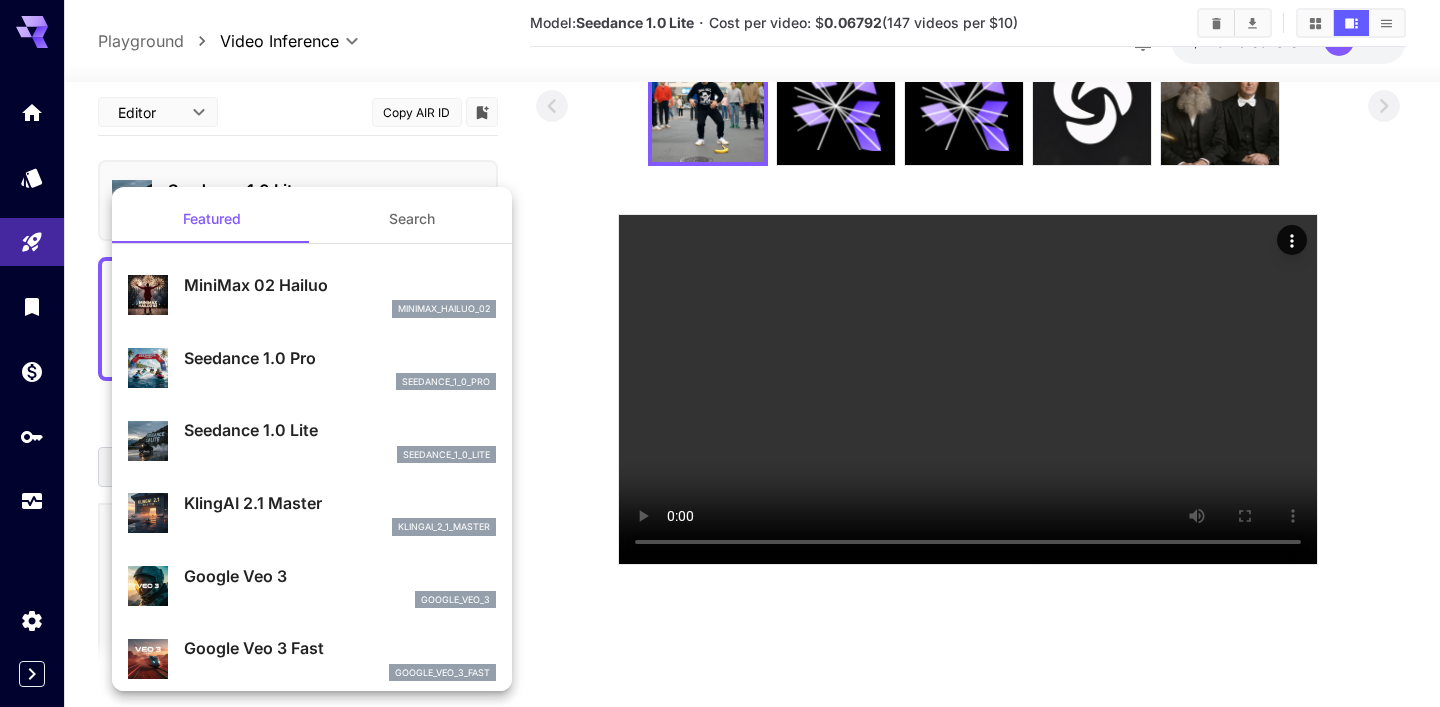 click at bounding box center (720, 353) 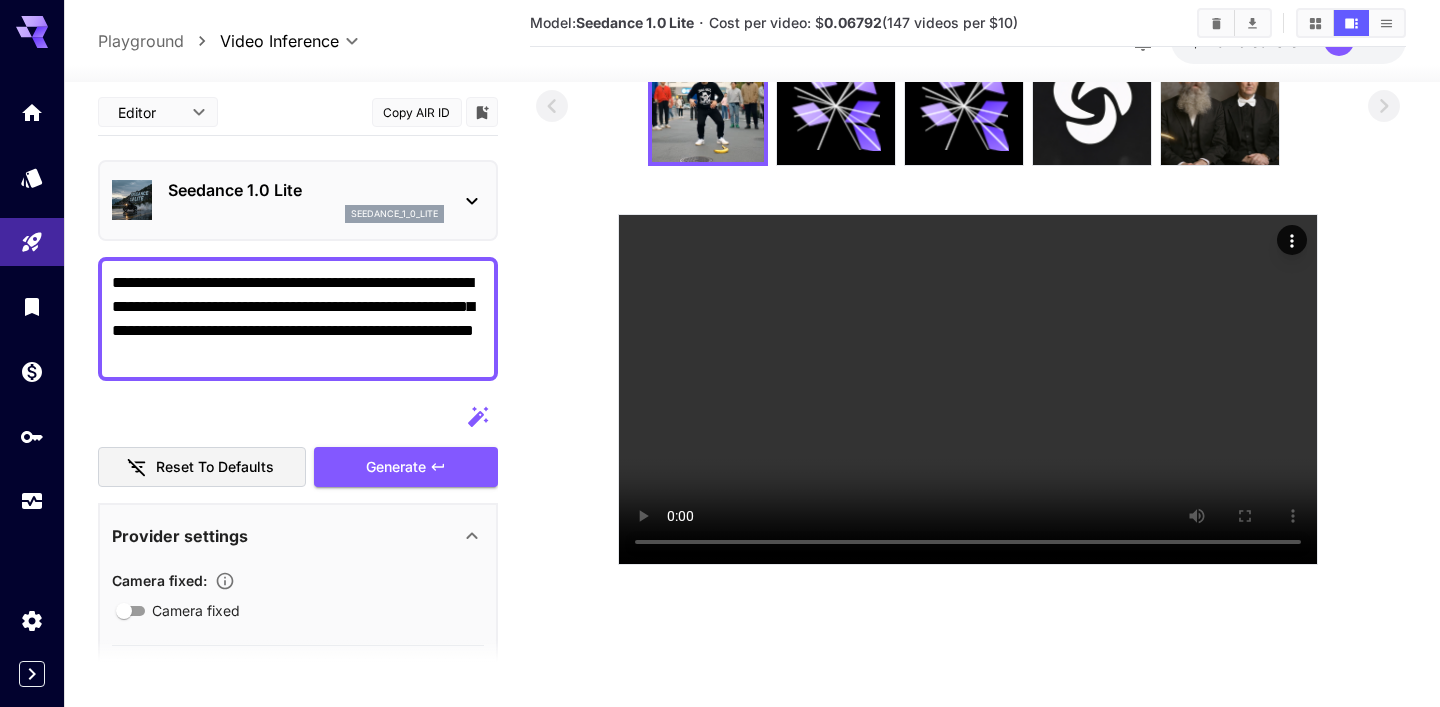 click on "seedance_1_0_lite" at bounding box center [394, 214] 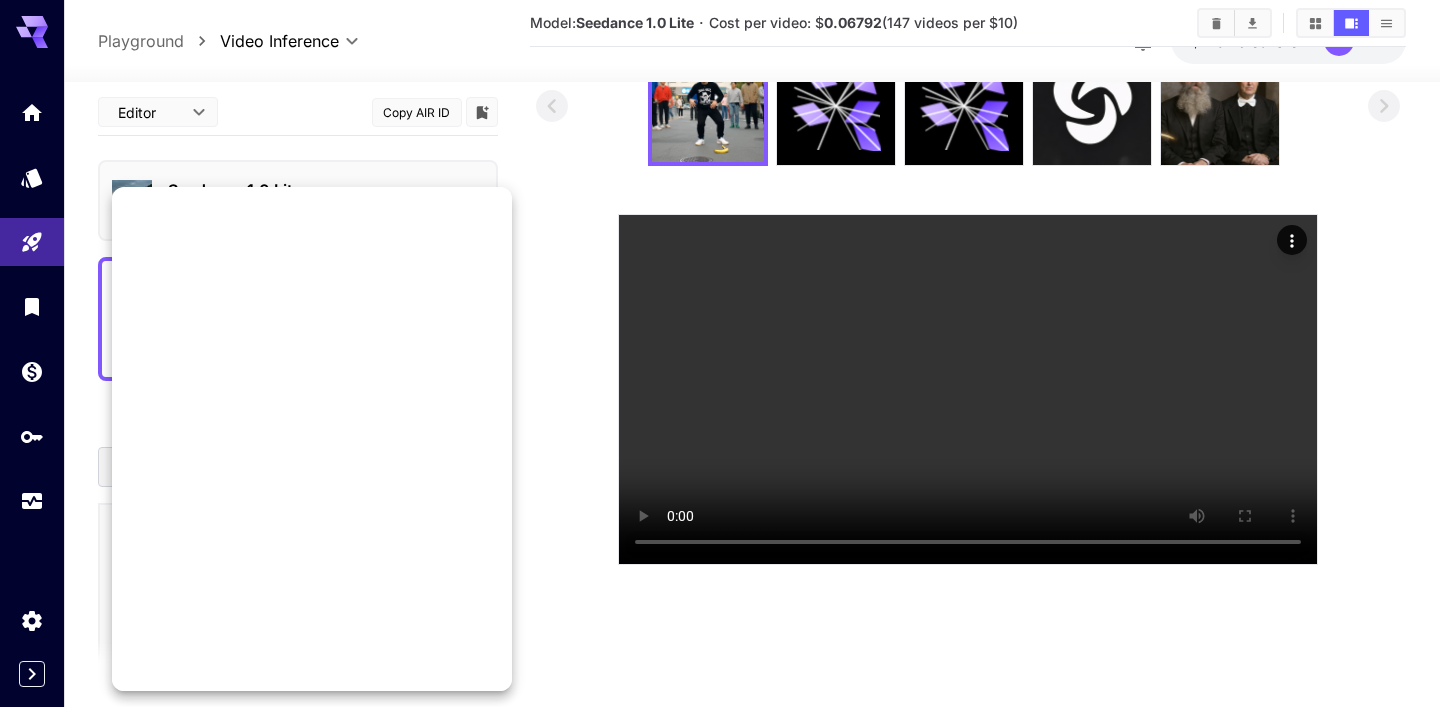 scroll, scrollTop: 0, scrollLeft: 0, axis: both 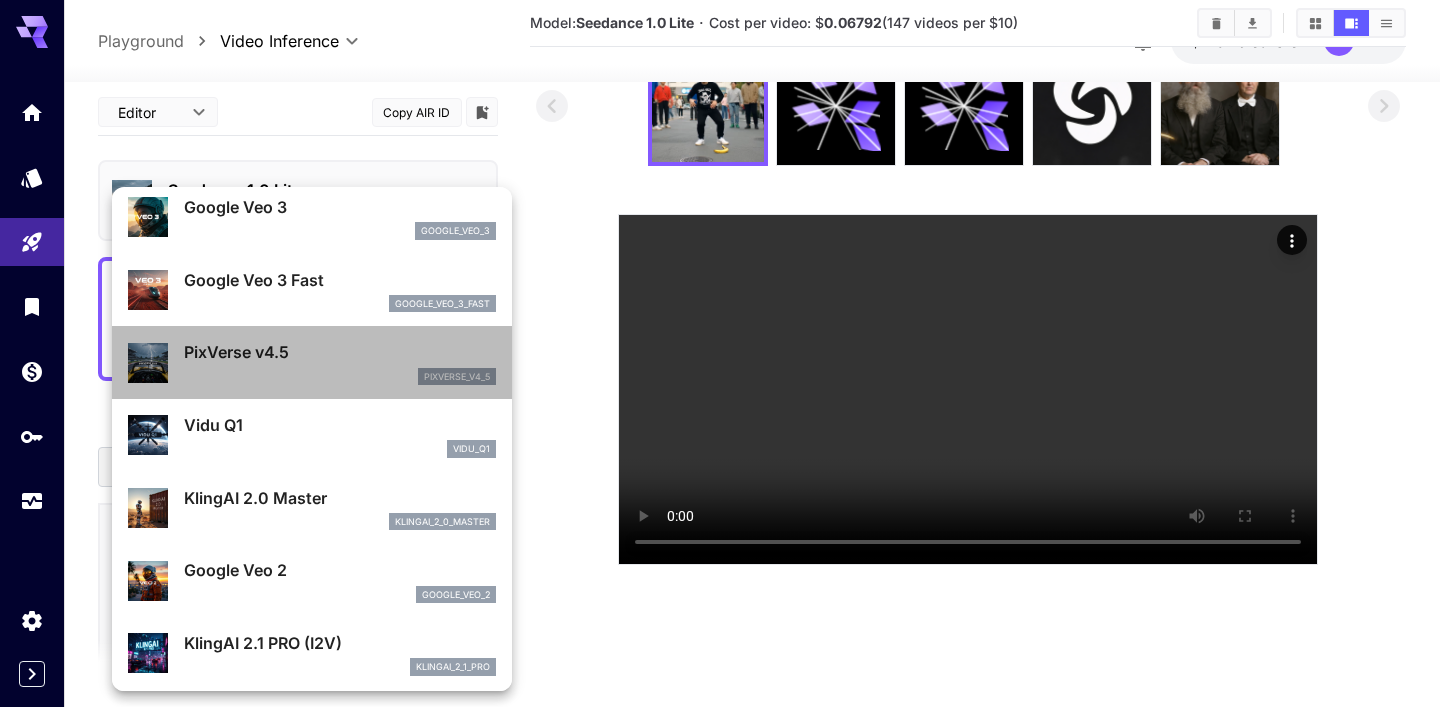 click on "pixverse_v4_5" at bounding box center [340, 377] 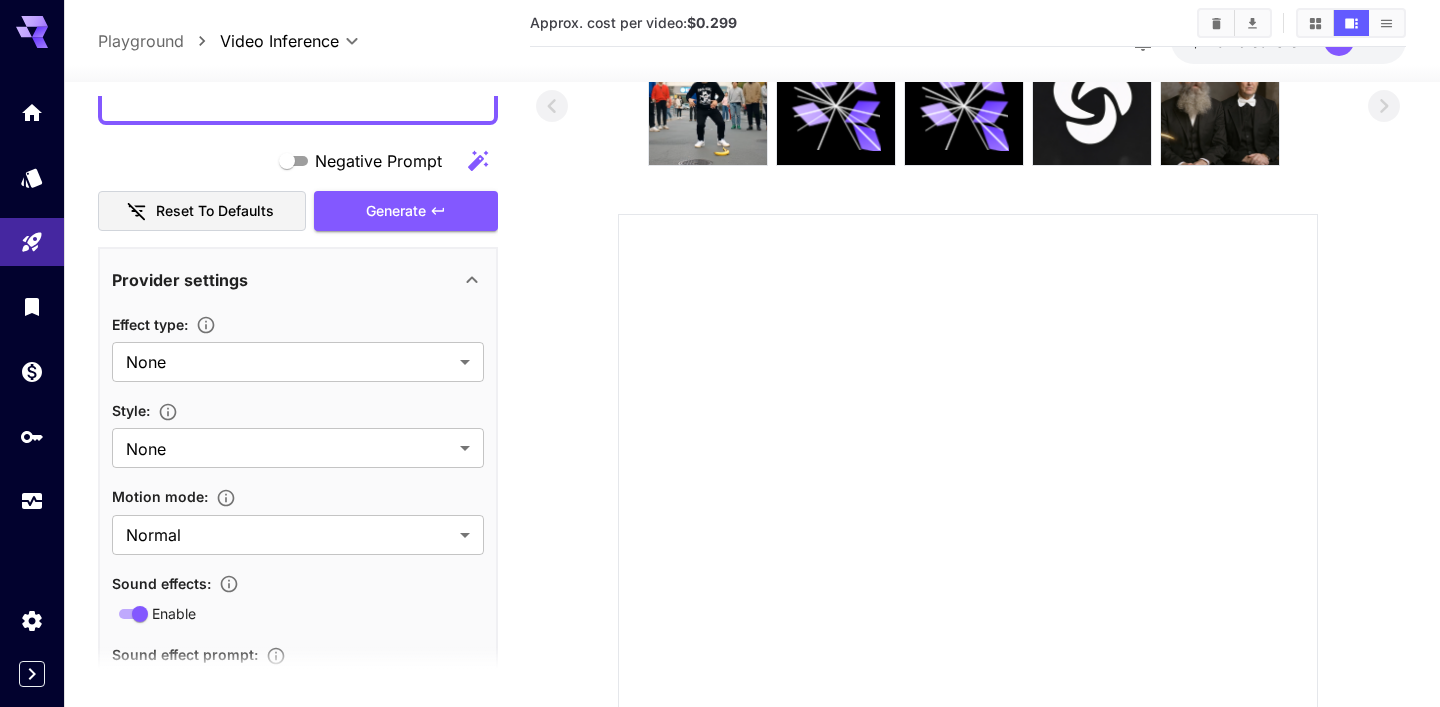 scroll, scrollTop: 267, scrollLeft: 0, axis: vertical 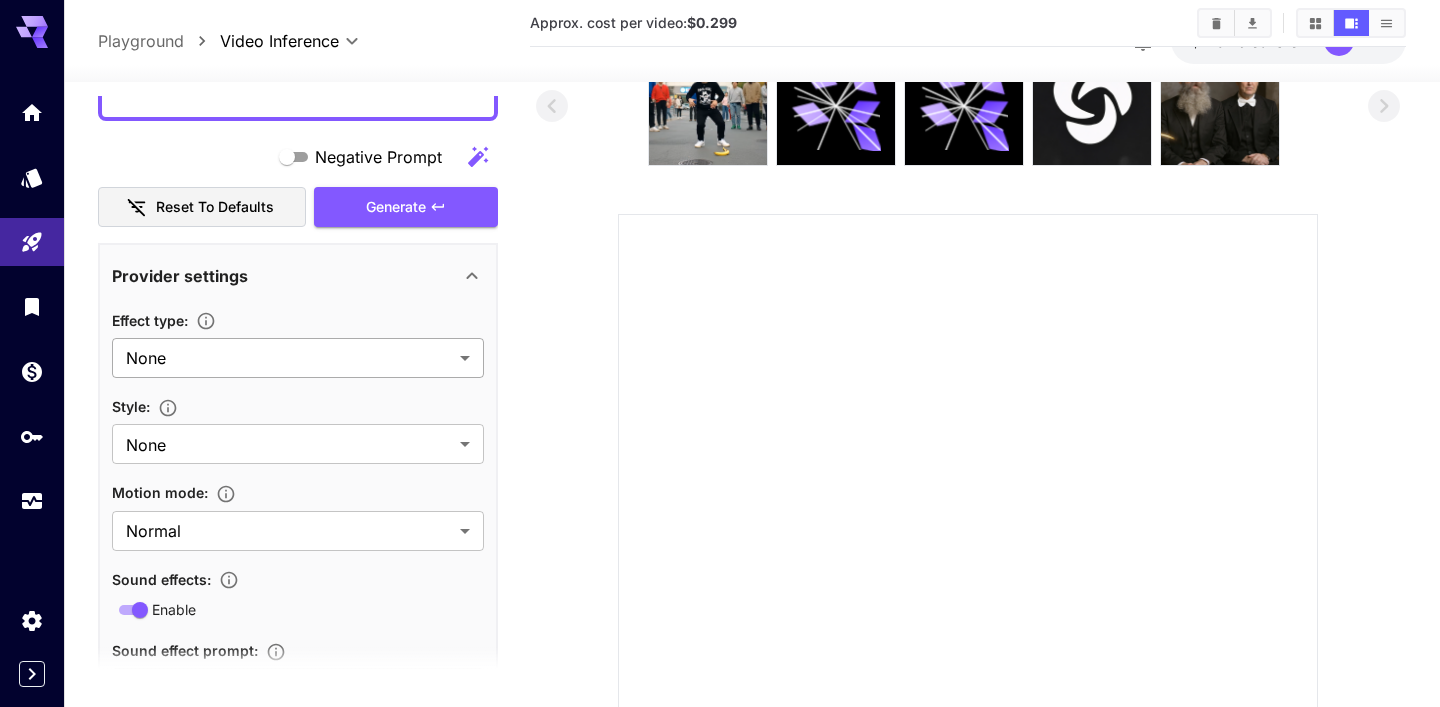 click on "**********" at bounding box center [720, 429] 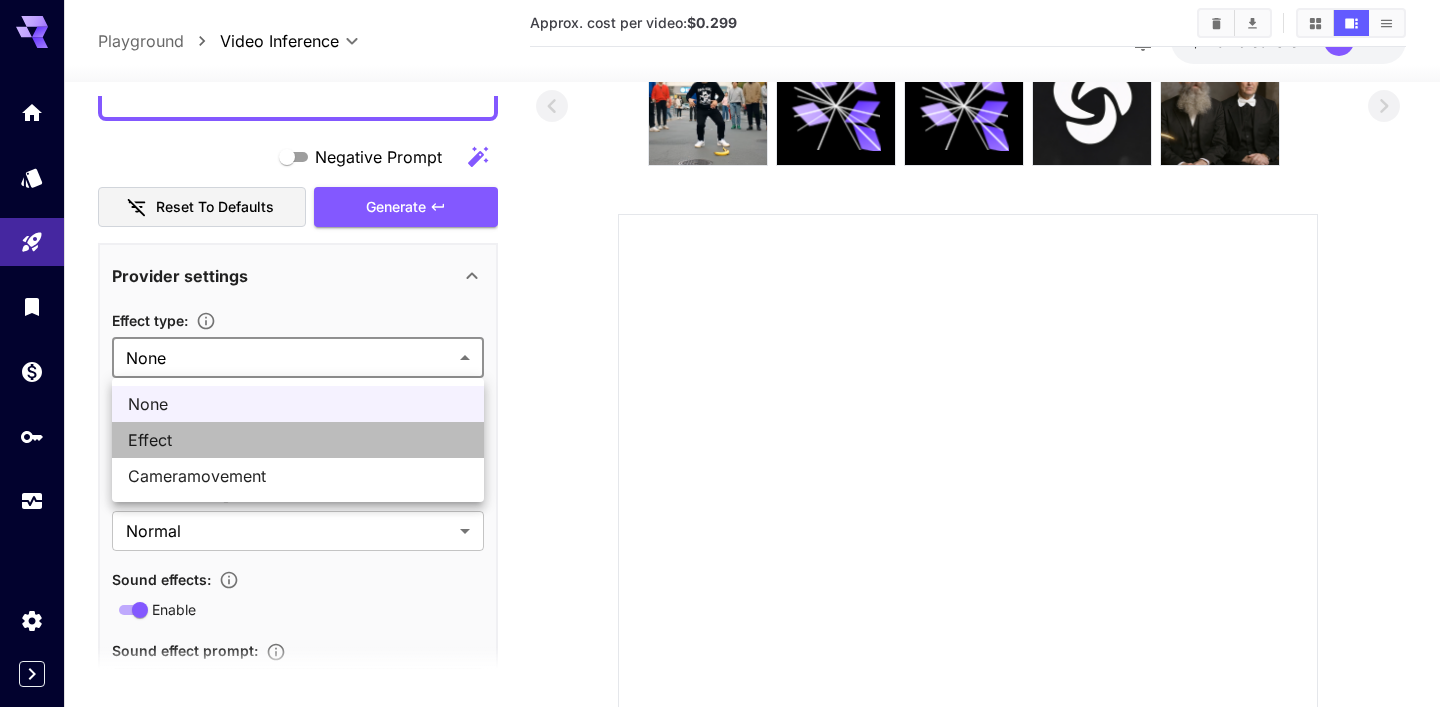 click on "Effect" at bounding box center (298, 440) 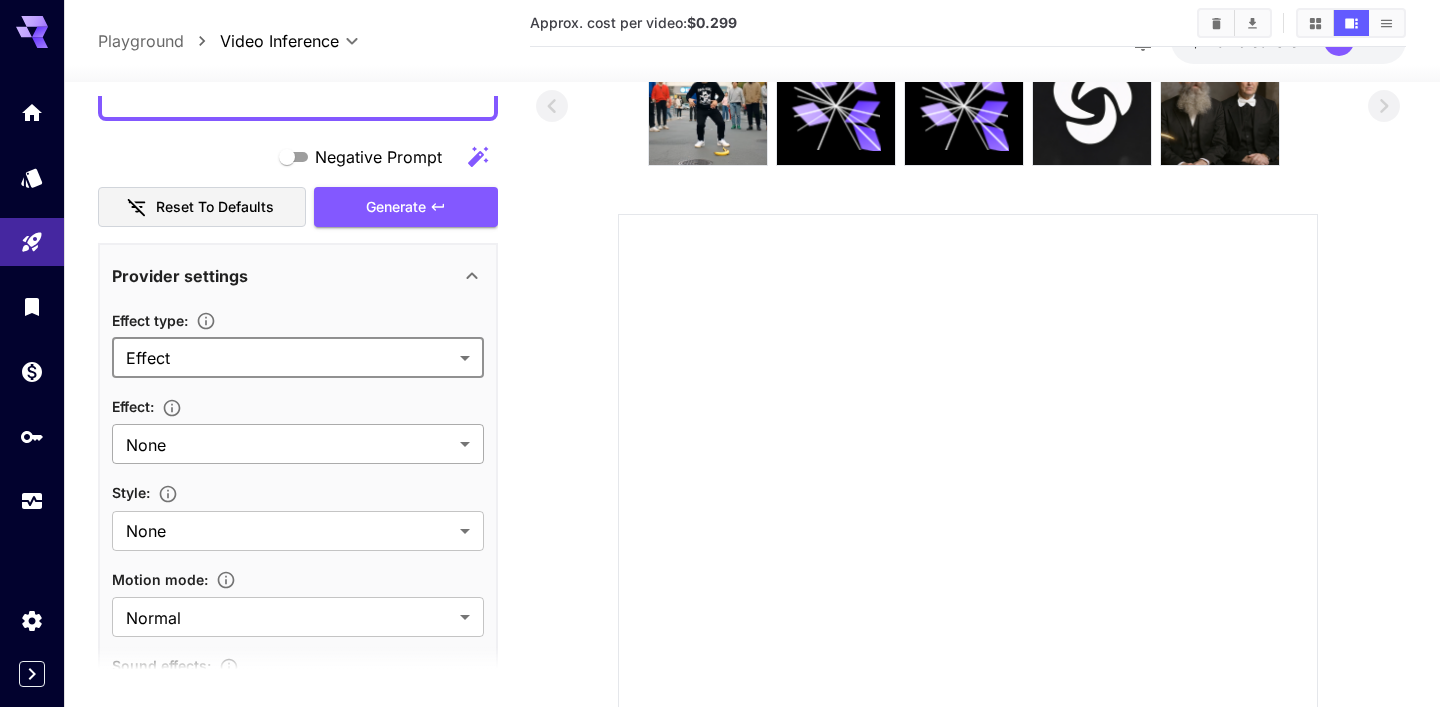 click on "**********" at bounding box center [720, 429] 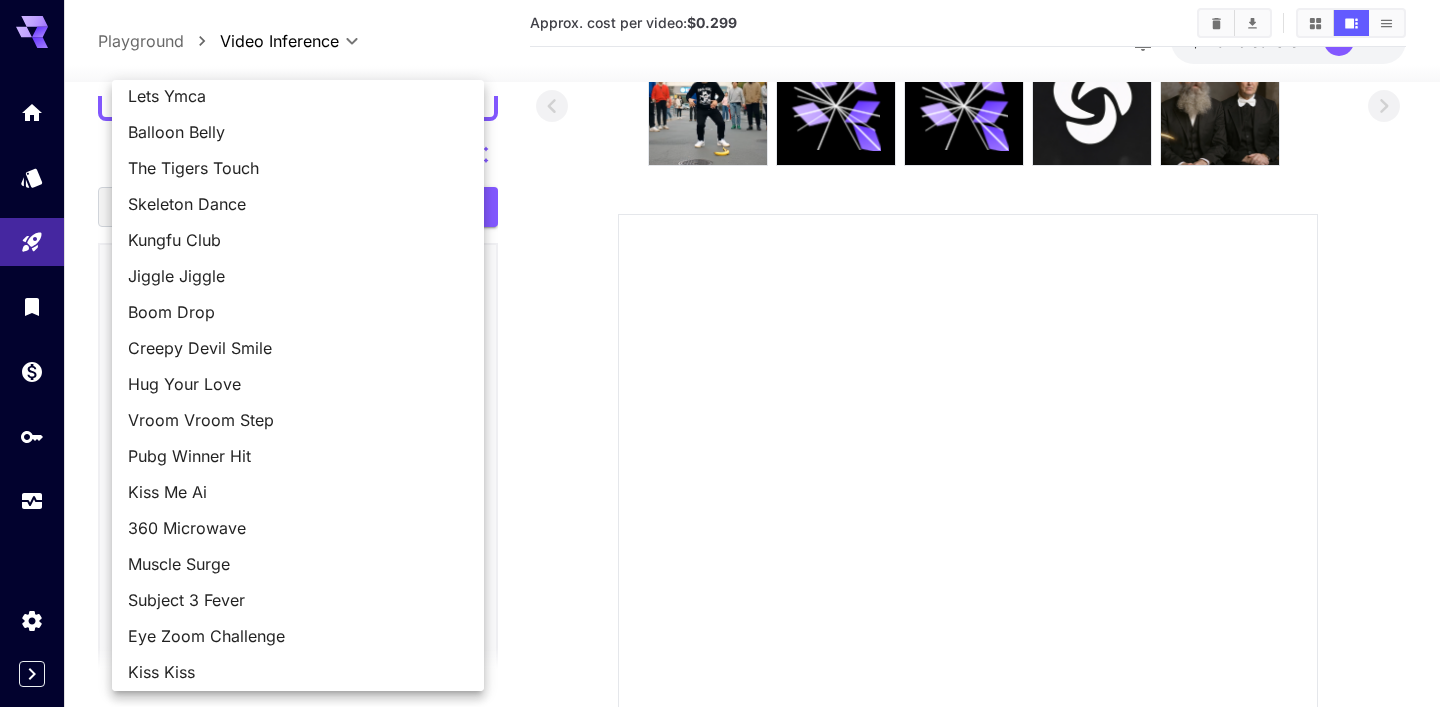 scroll, scrollTop: 161, scrollLeft: 0, axis: vertical 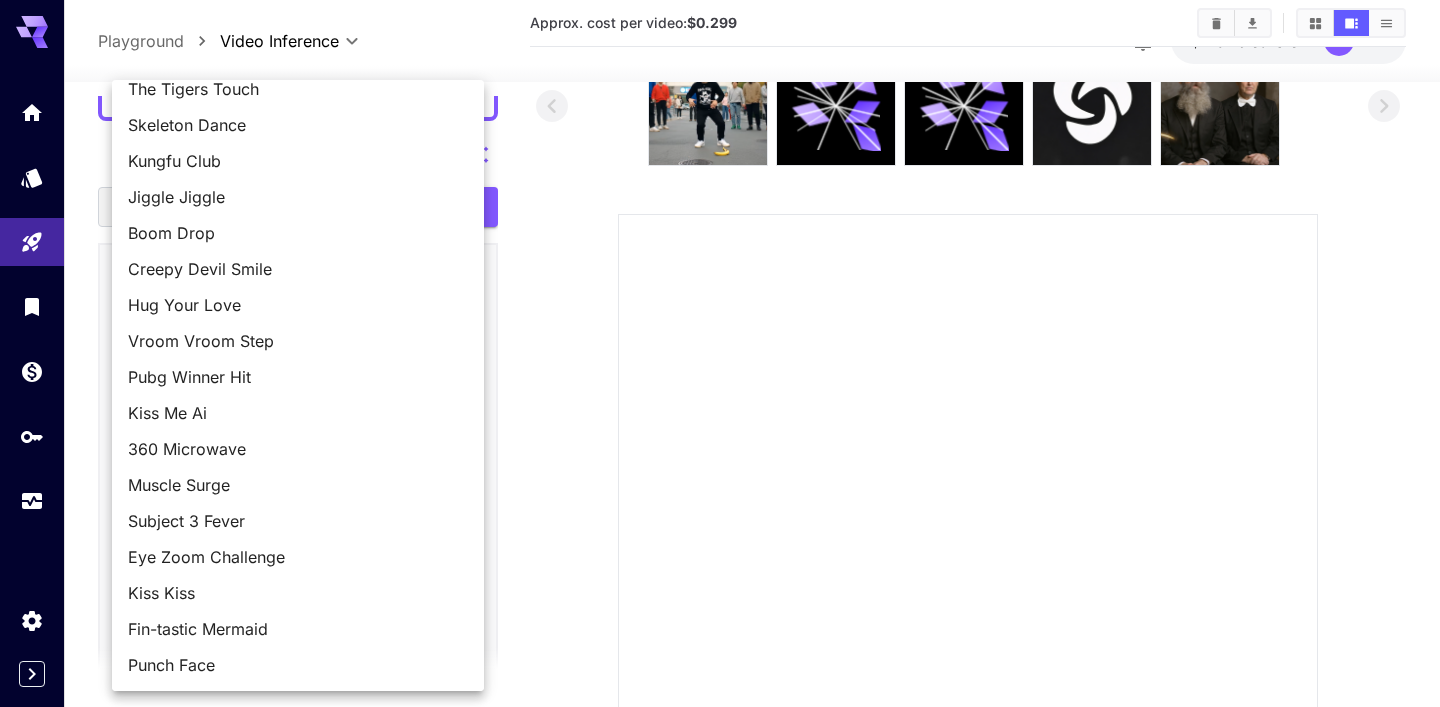 click on "Punch Face" at bounding box center (298, 665) 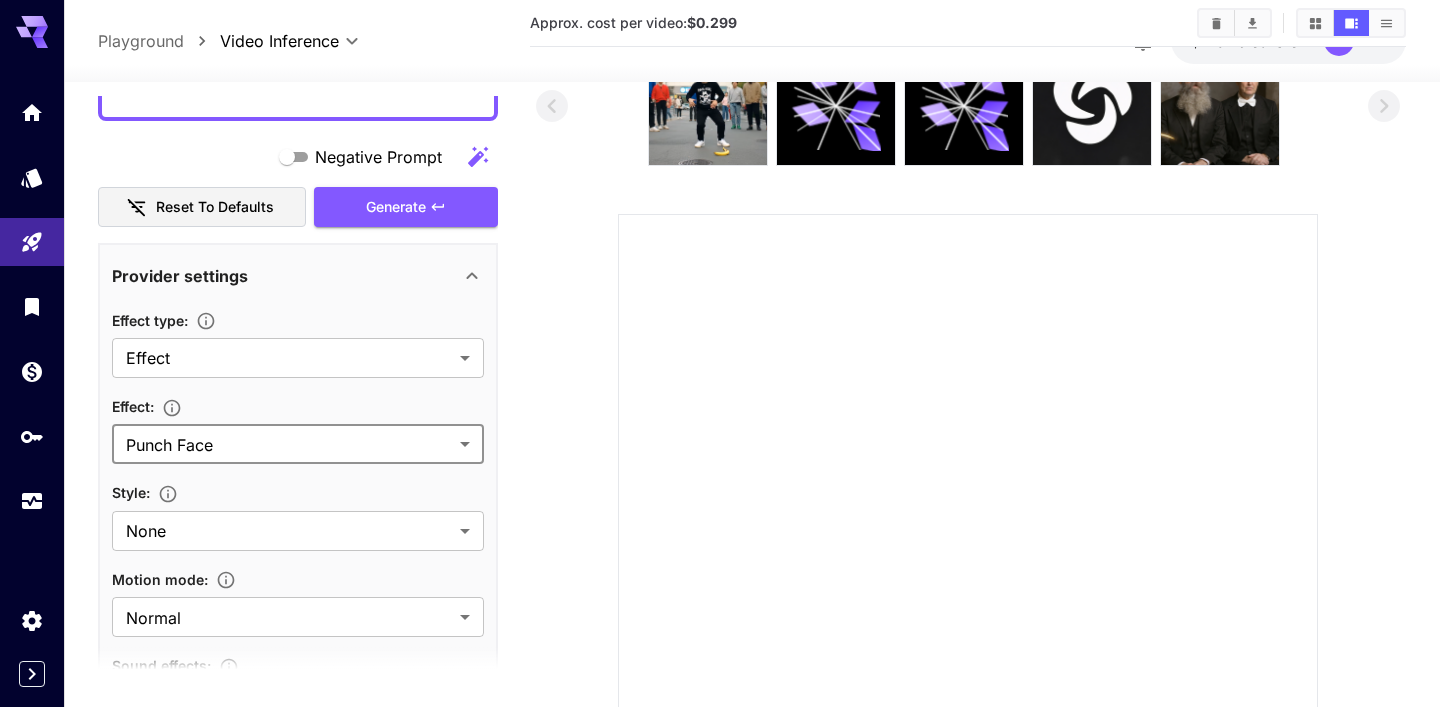 click on "Style :" at bounding box center (298, 492) 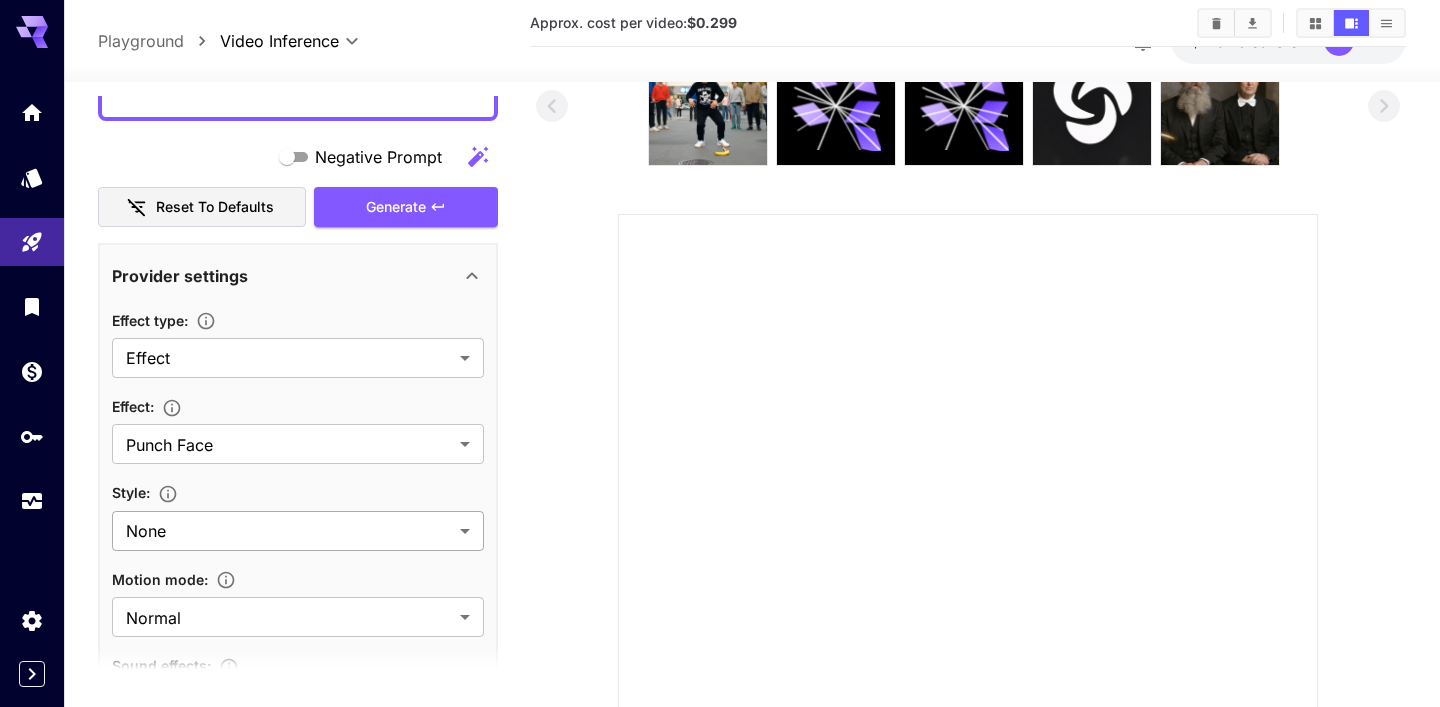 click on "**********" at bounding box center (720, 429) 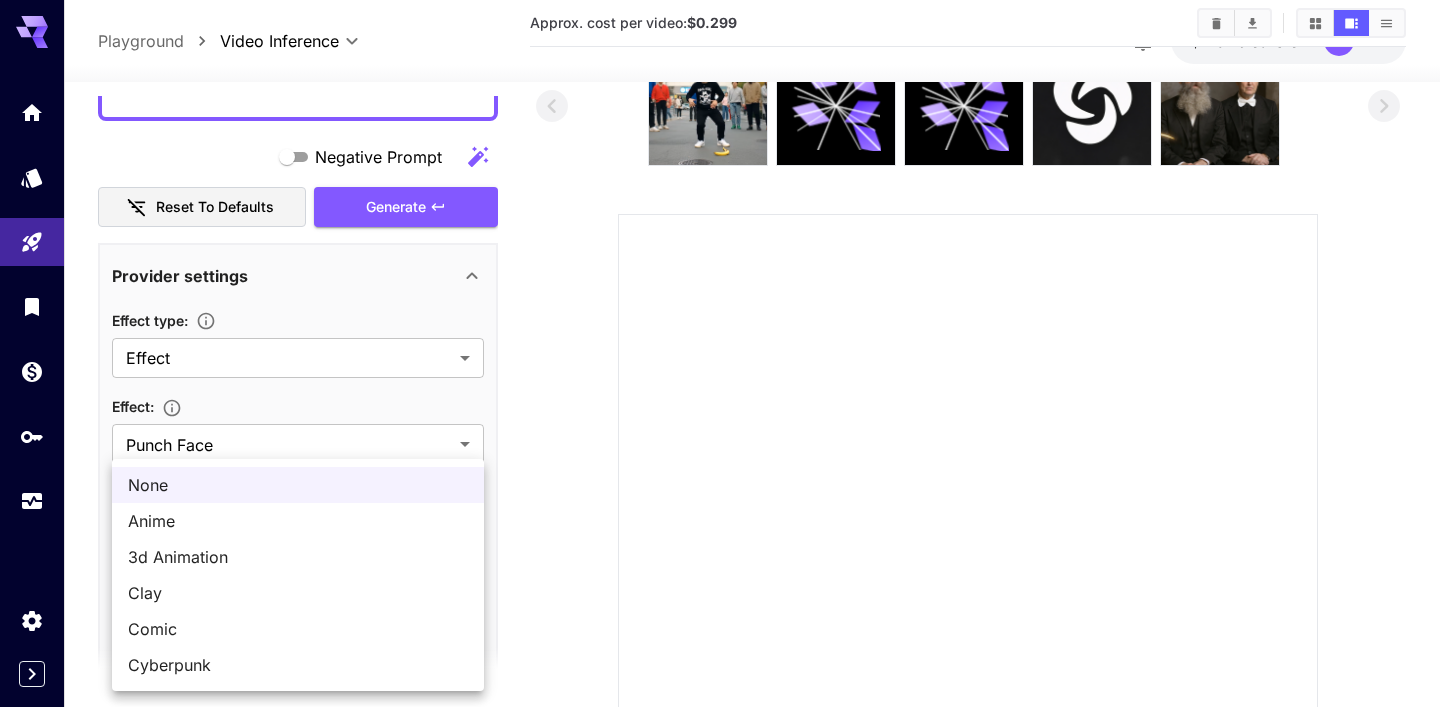click at bounding box center [720, 353] 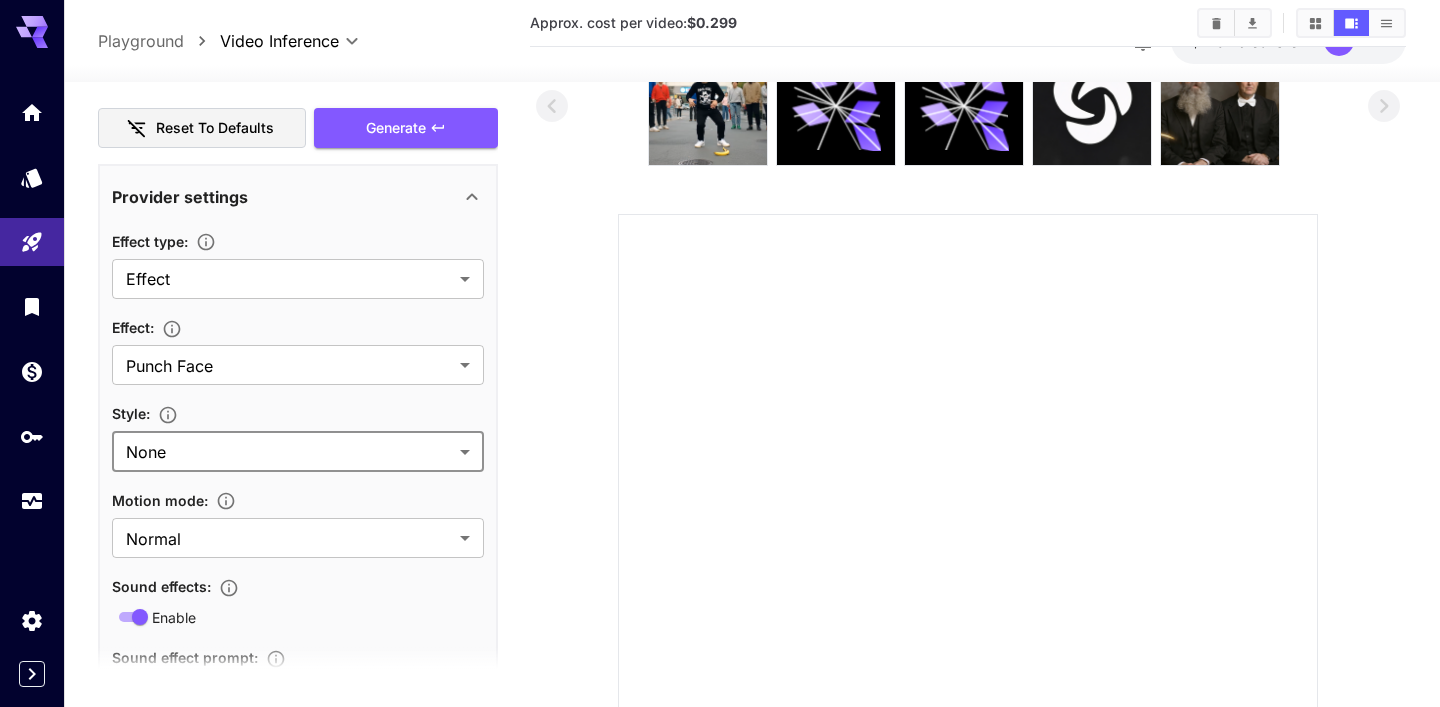 scroll, scrollTop: 299, scrollLeft: 0, axis: vertical 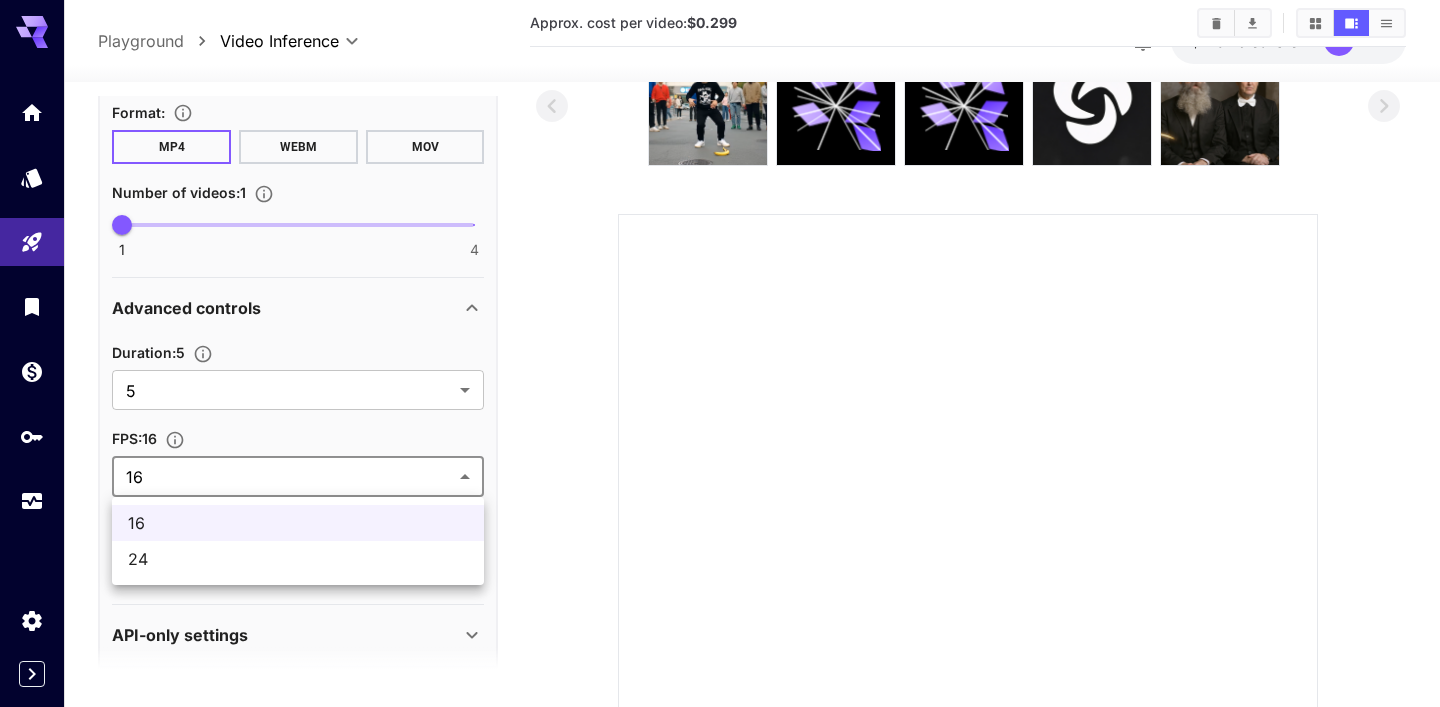 click on "**********" at bounding box center (720, 429) 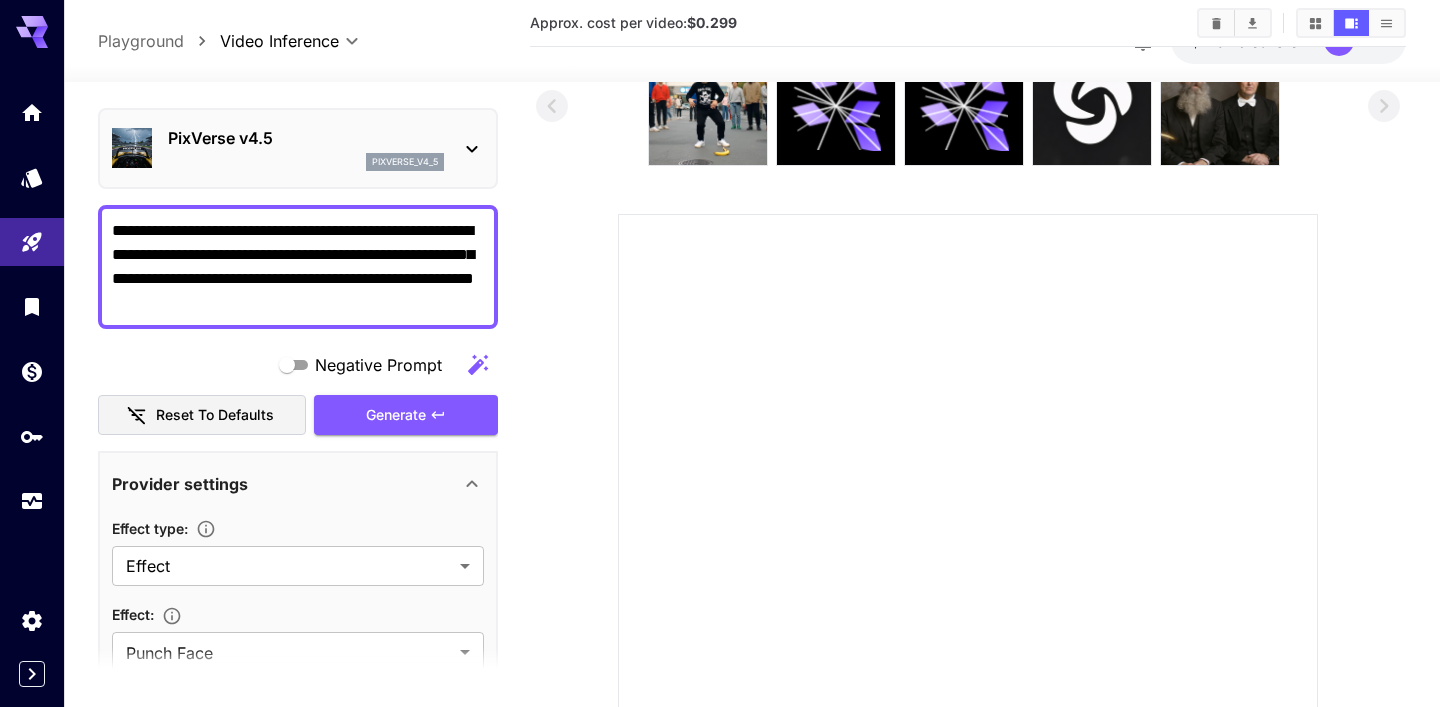 scroll, scrollTop: 0, scrollLeft: 0, axis: both 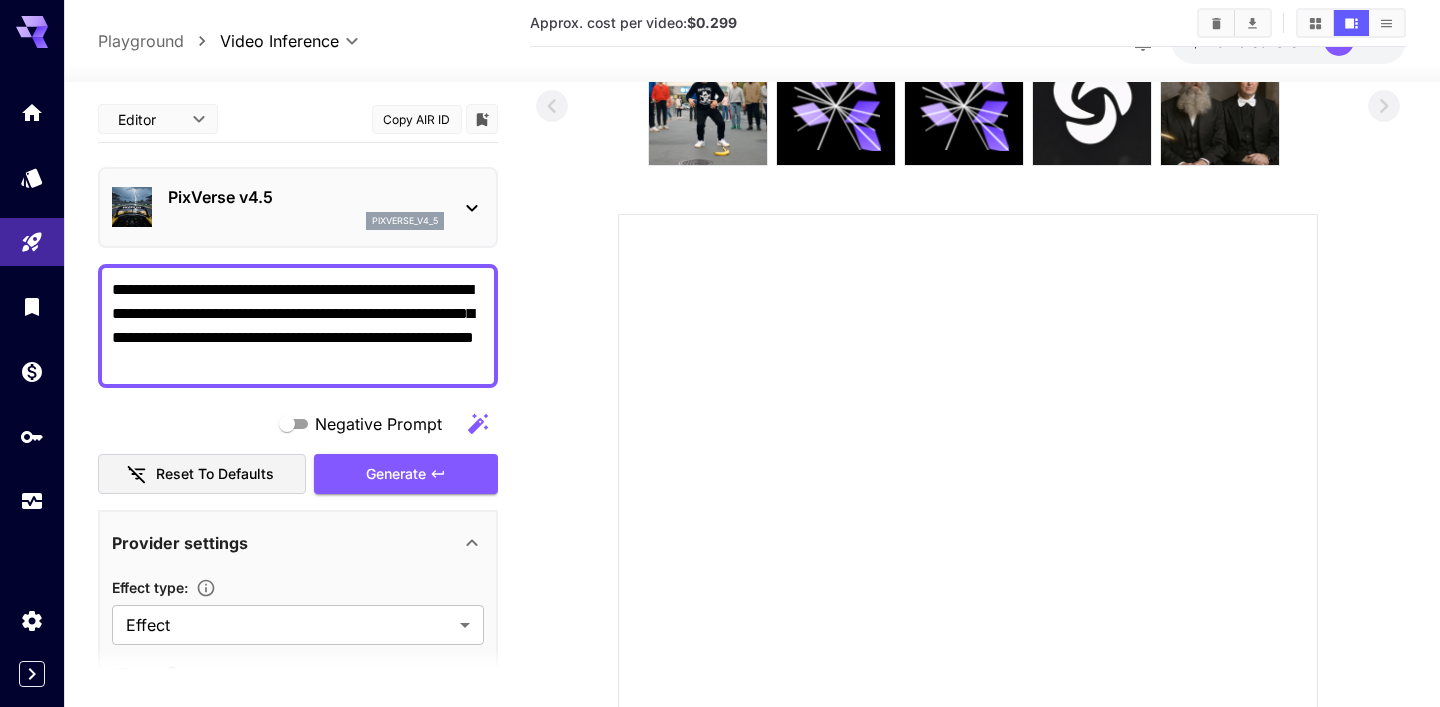 drag, startPoint x: 383, startPoint y: 371, endPoint x: 7, endPoint y: 283, distance: 386.16058 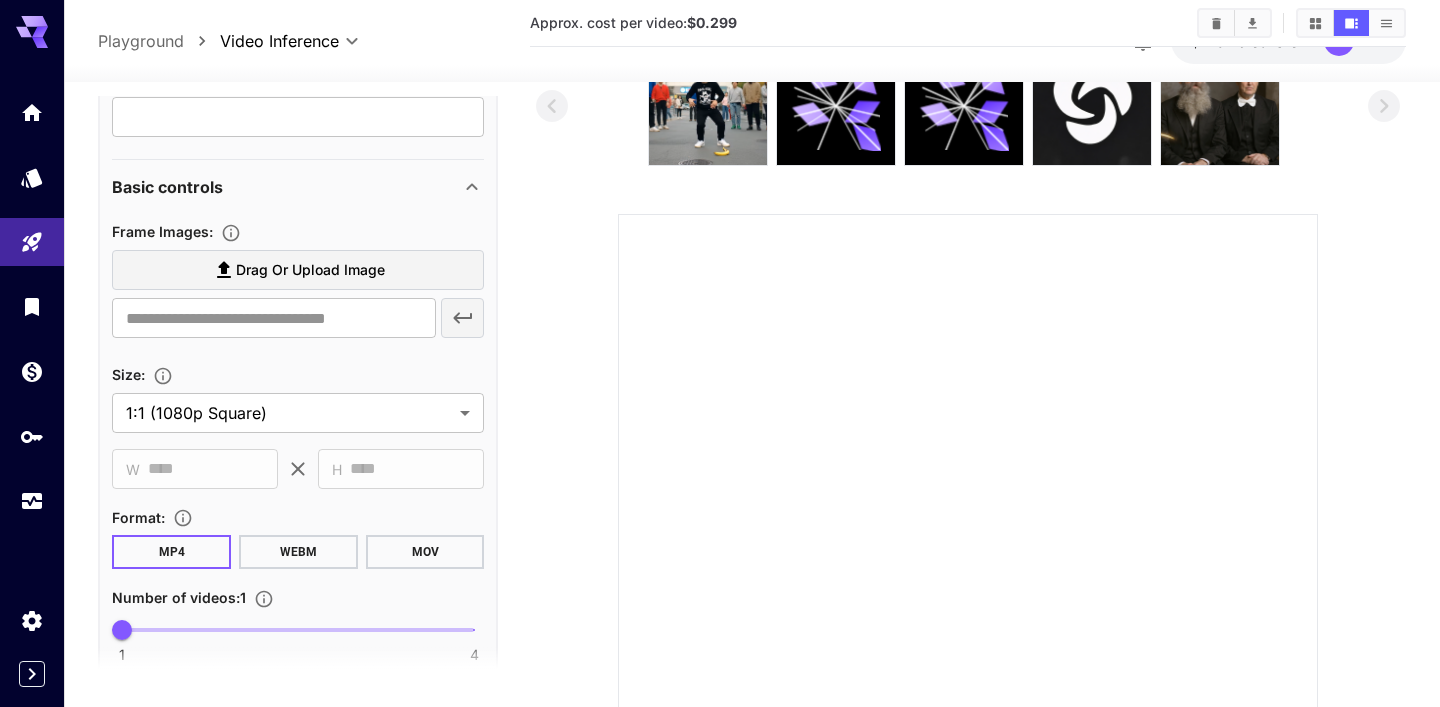 scroll, scrollTop: 1209, scrollLeft: 0, axis: vertical 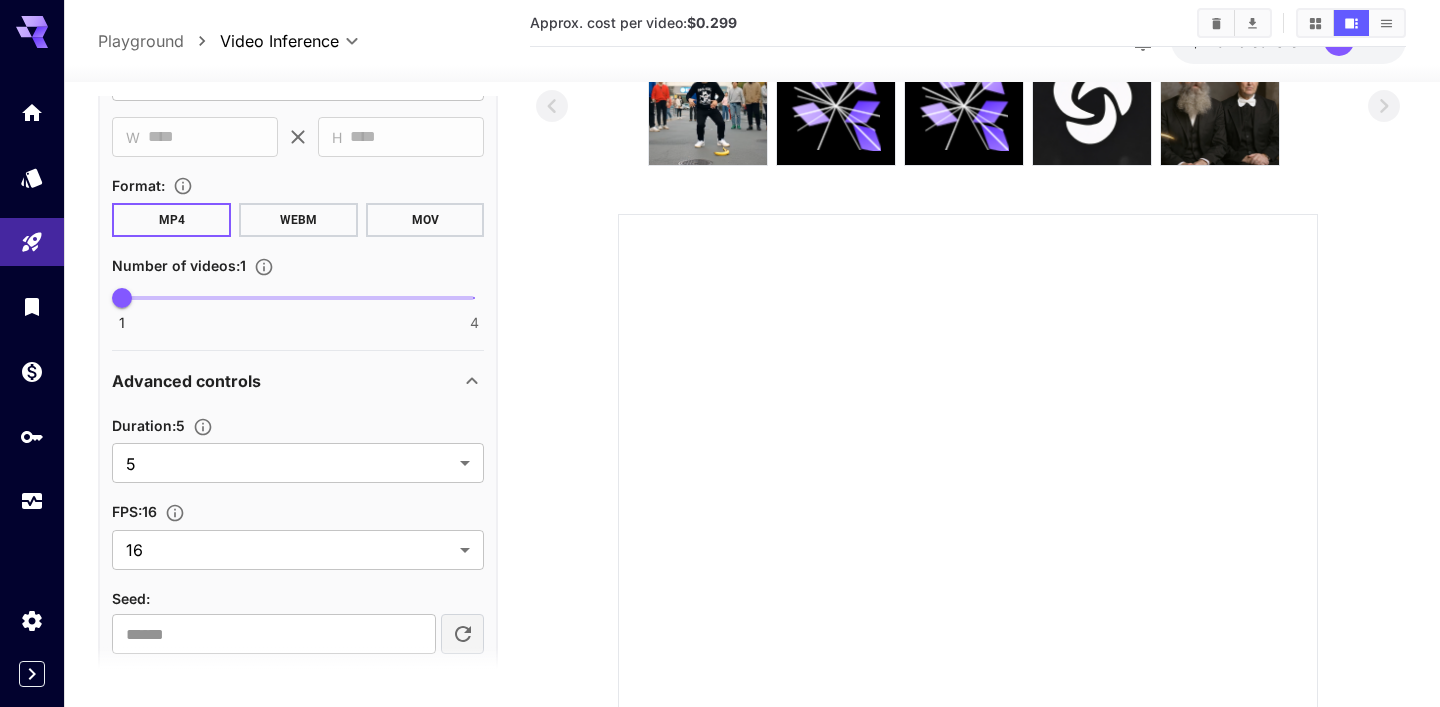 type 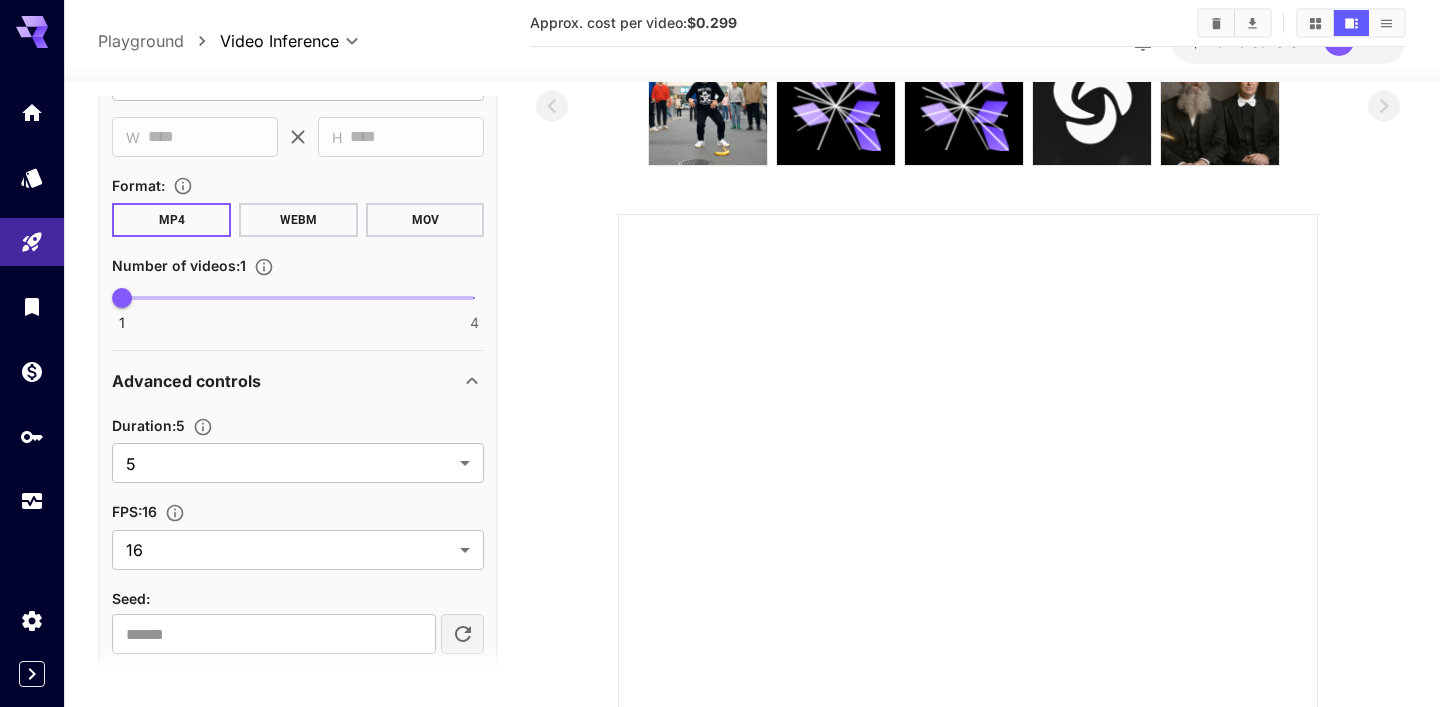 scroll, scrollTop: 0, scrollLeft: 0, axis: both 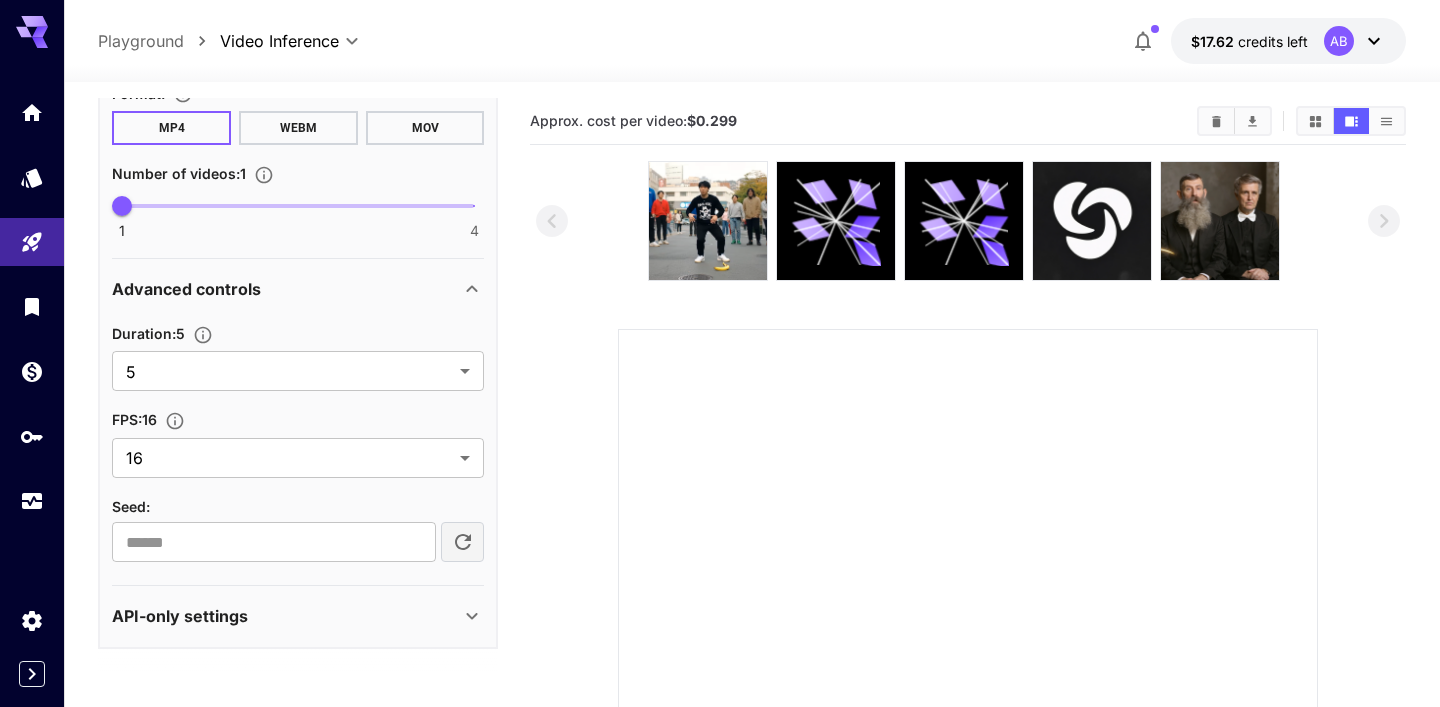 click on "API-only settings" at bounding box center [286, 616] 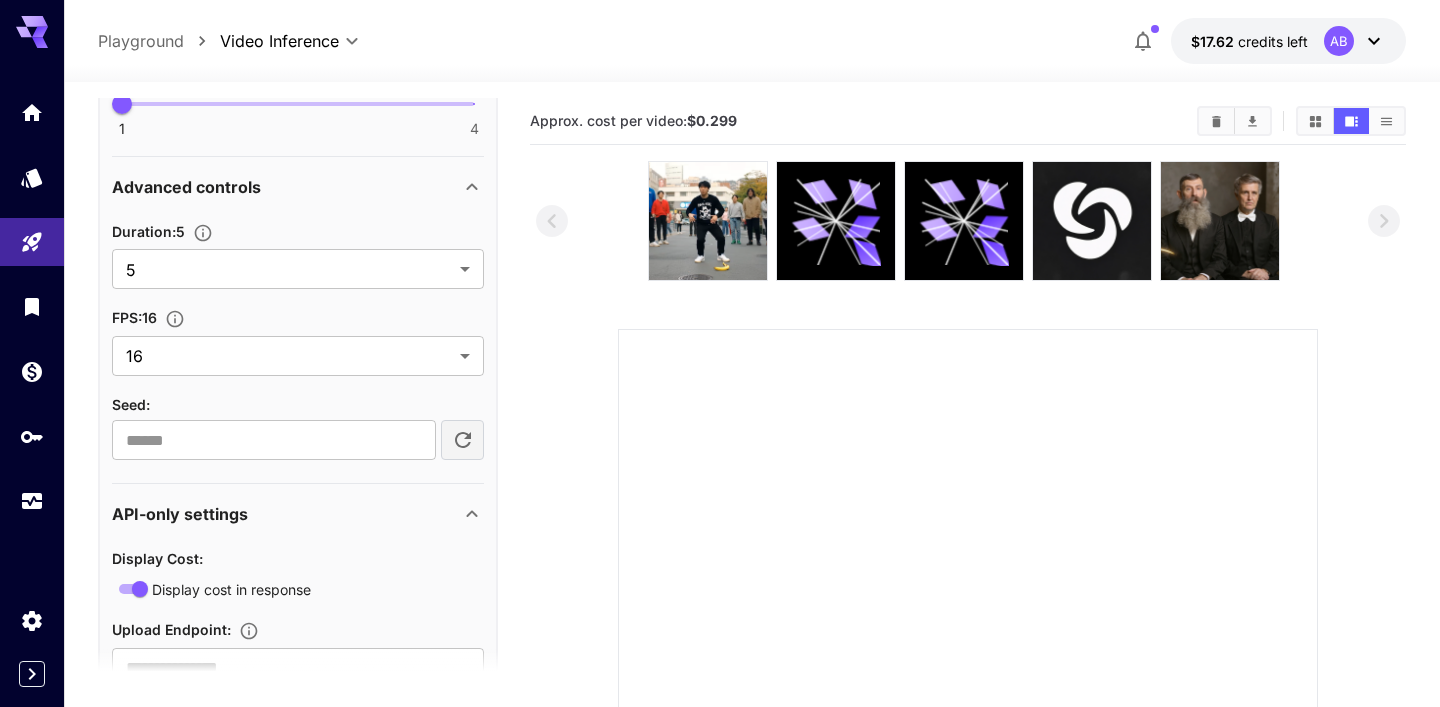 scroll, scrollTop: 1485, scrollLeft: 0, axis: vertical 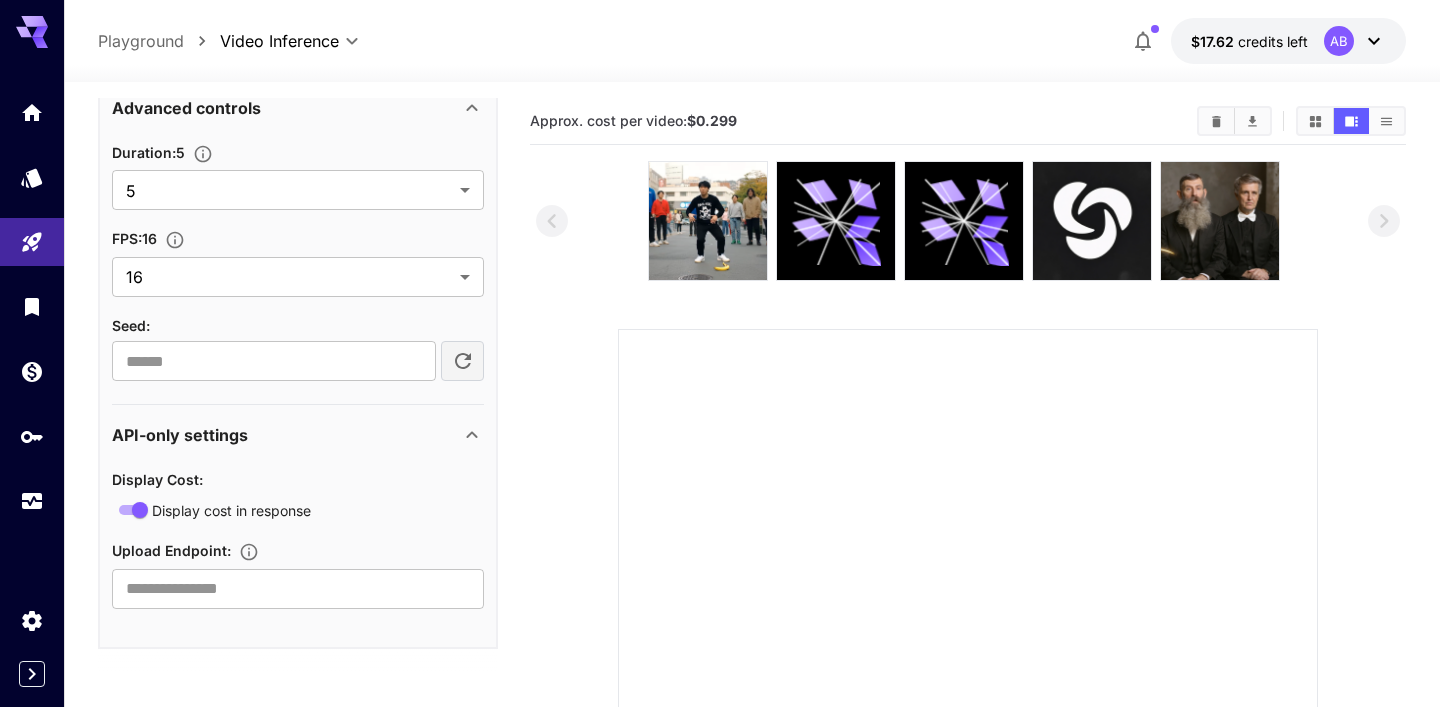 click on "Display cost in response" at bounding box center (231, 510) 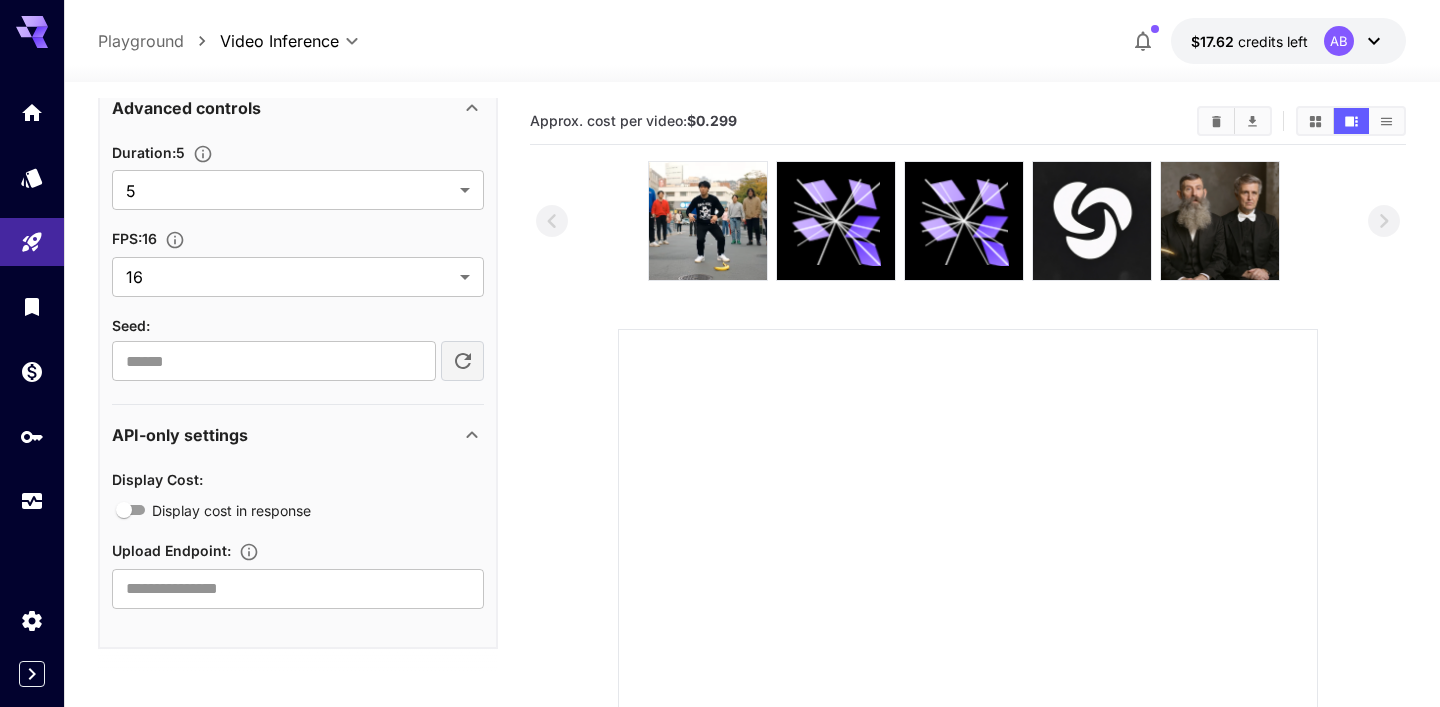 click on "Display cost in response" at bounding box center [231, 510] 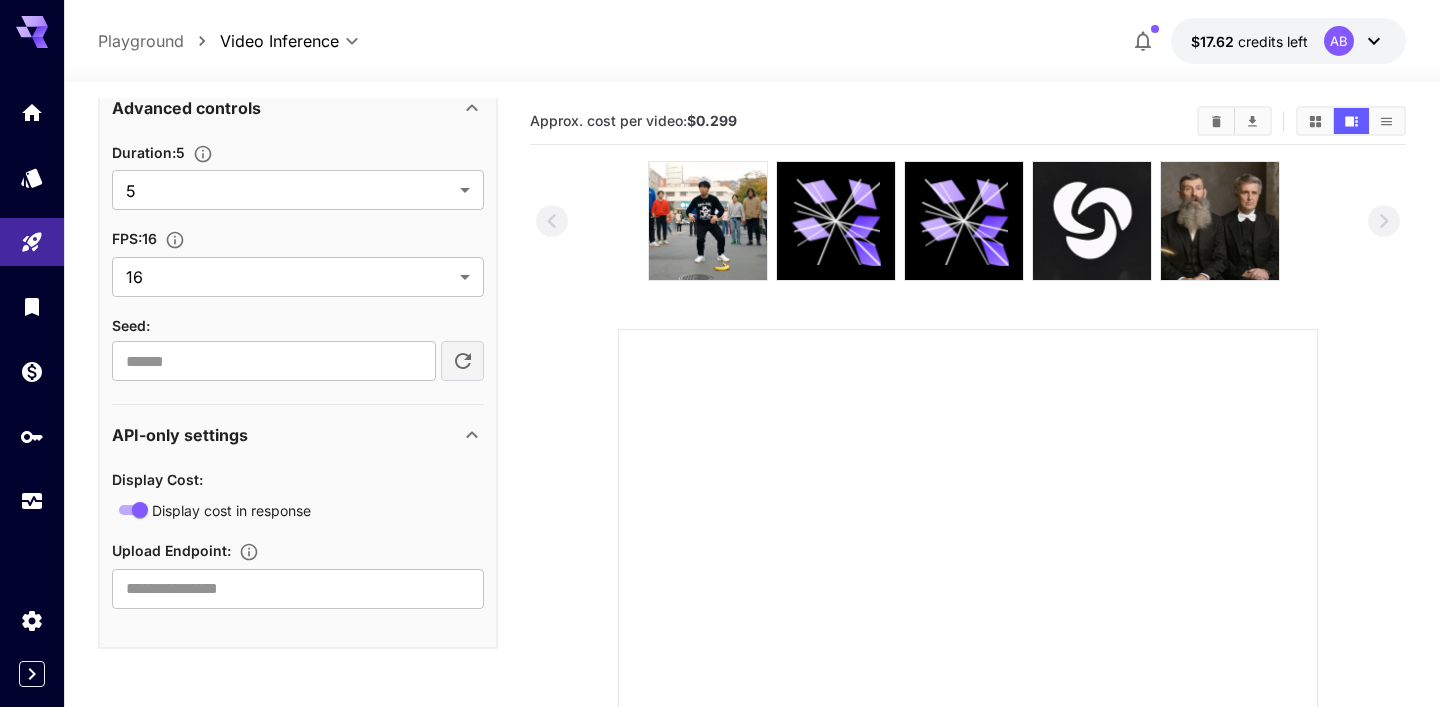 click on "Display cost in response" at bounding box center (231, 510) 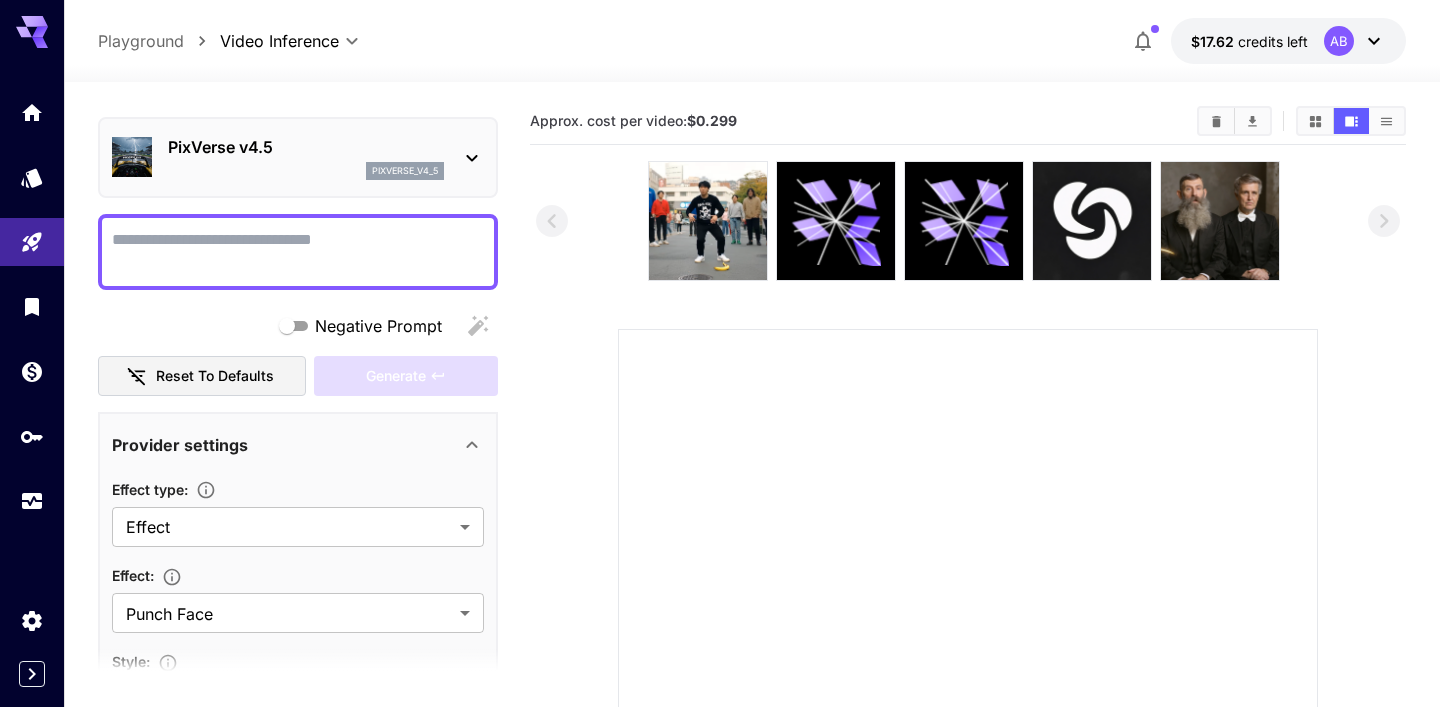 scroll, scrollTop: 0, scrollLeft: 0, axis: both 